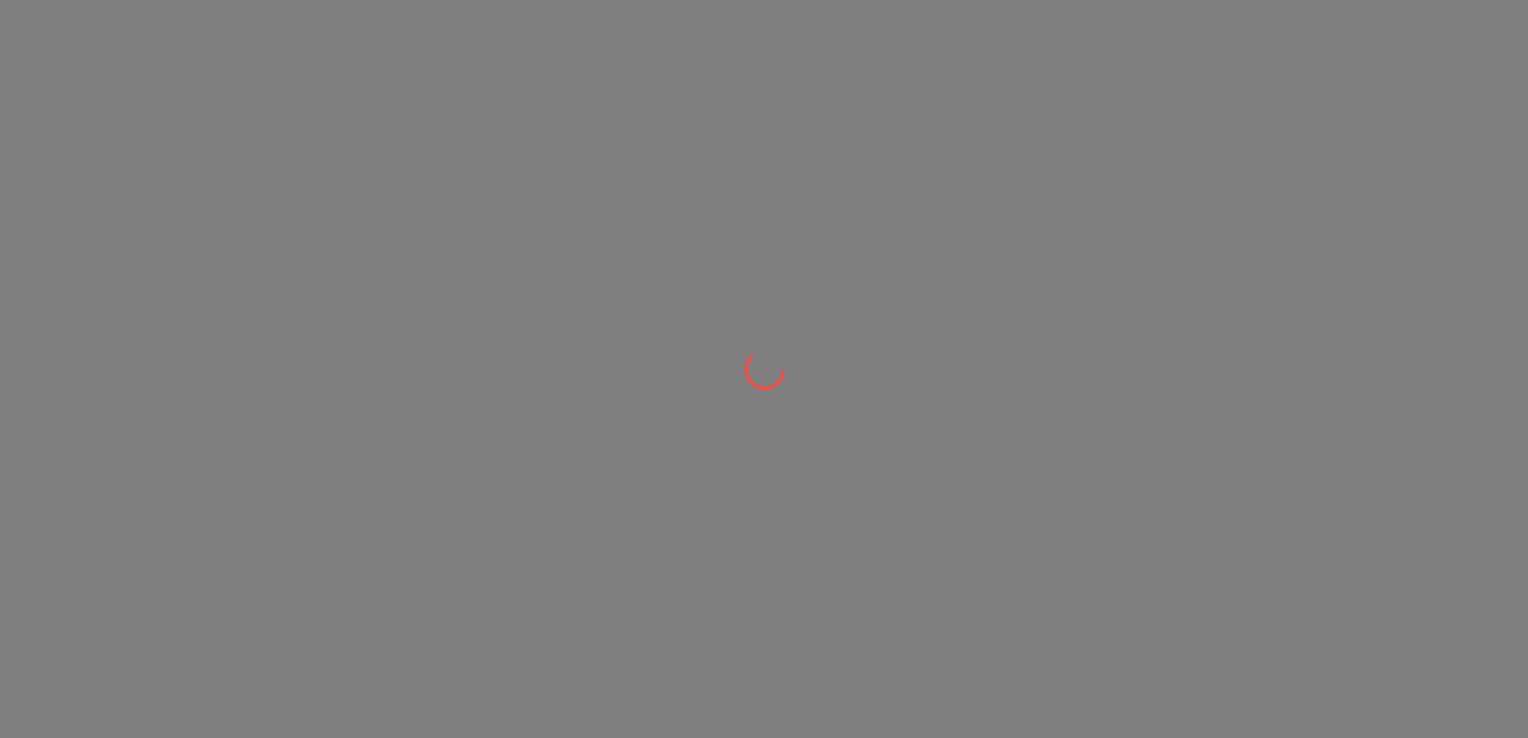 scroll, scrollTop: 0, scrollLeft: 0, axis: both 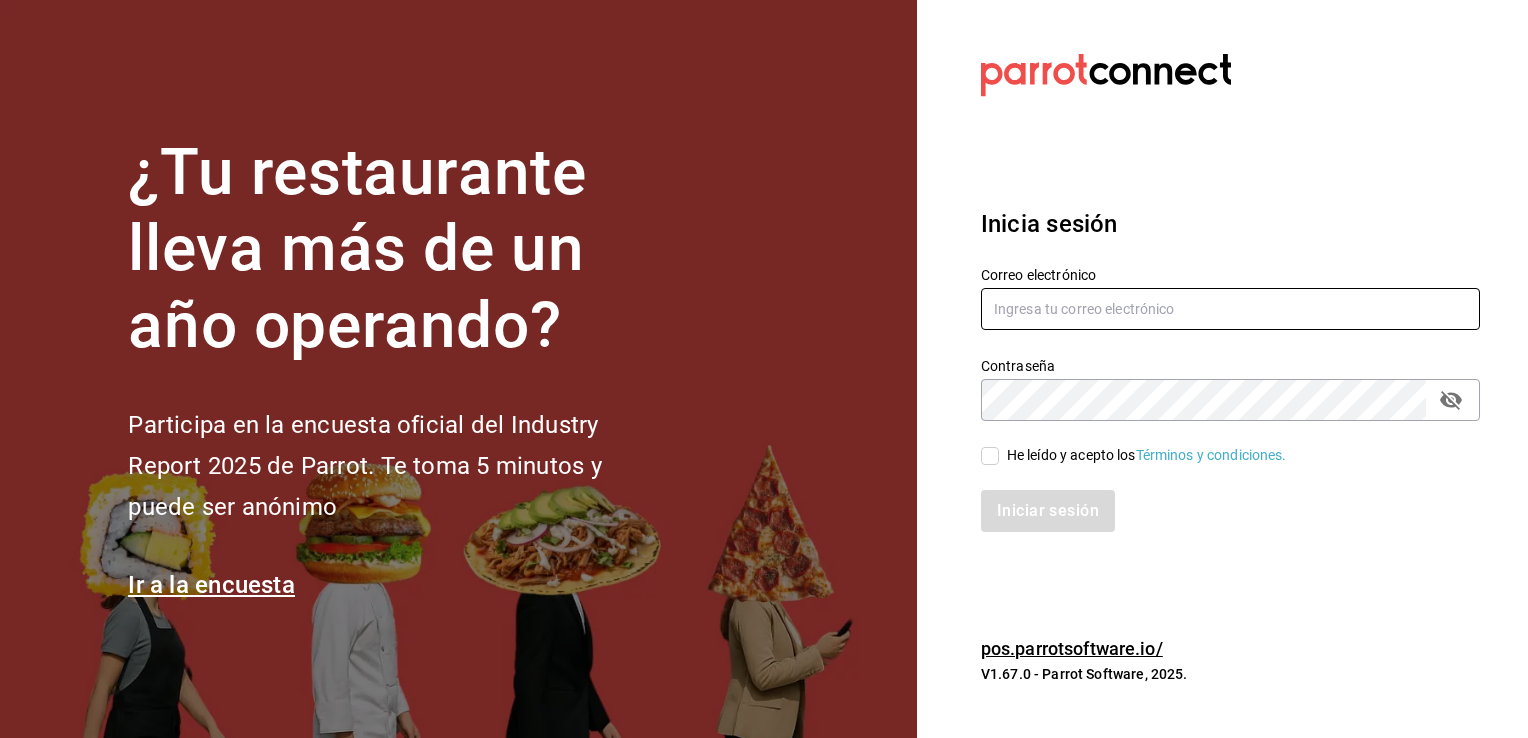 type on "[EMAIL]" 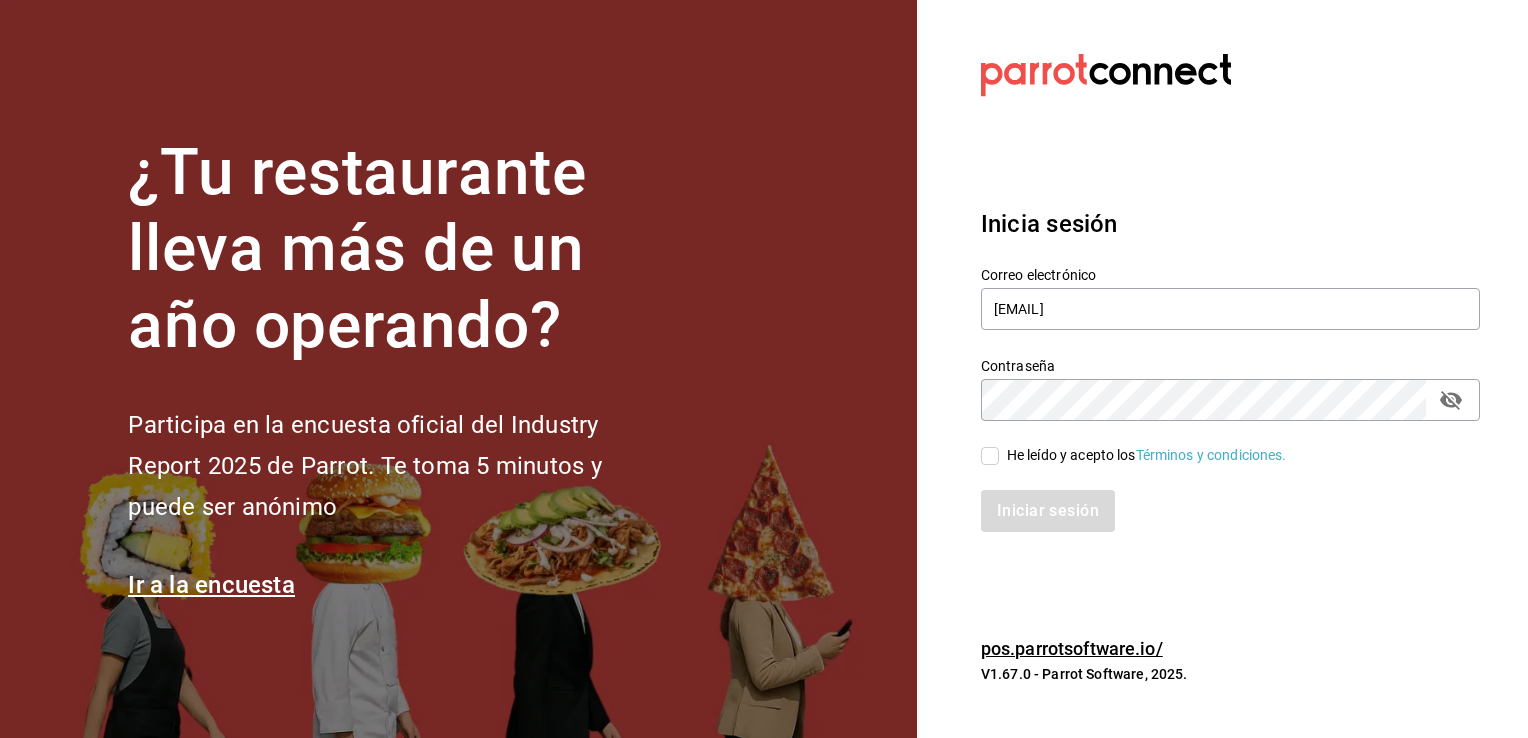 click on "He leído y acepto los  Términos y condiciones." at bounding box center [1147, 455] 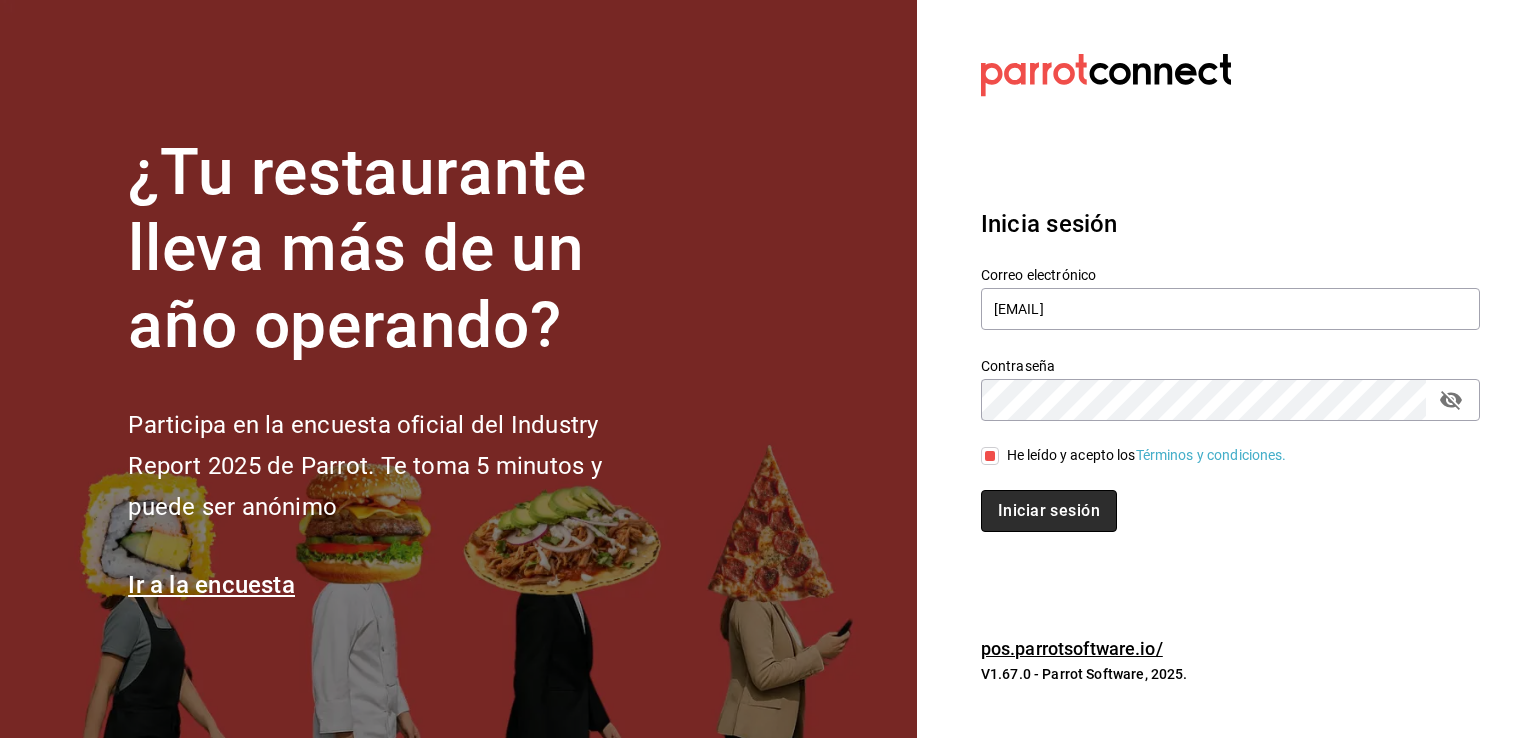 click on "Iniciar sesión" at bounding box center [1049, 511] 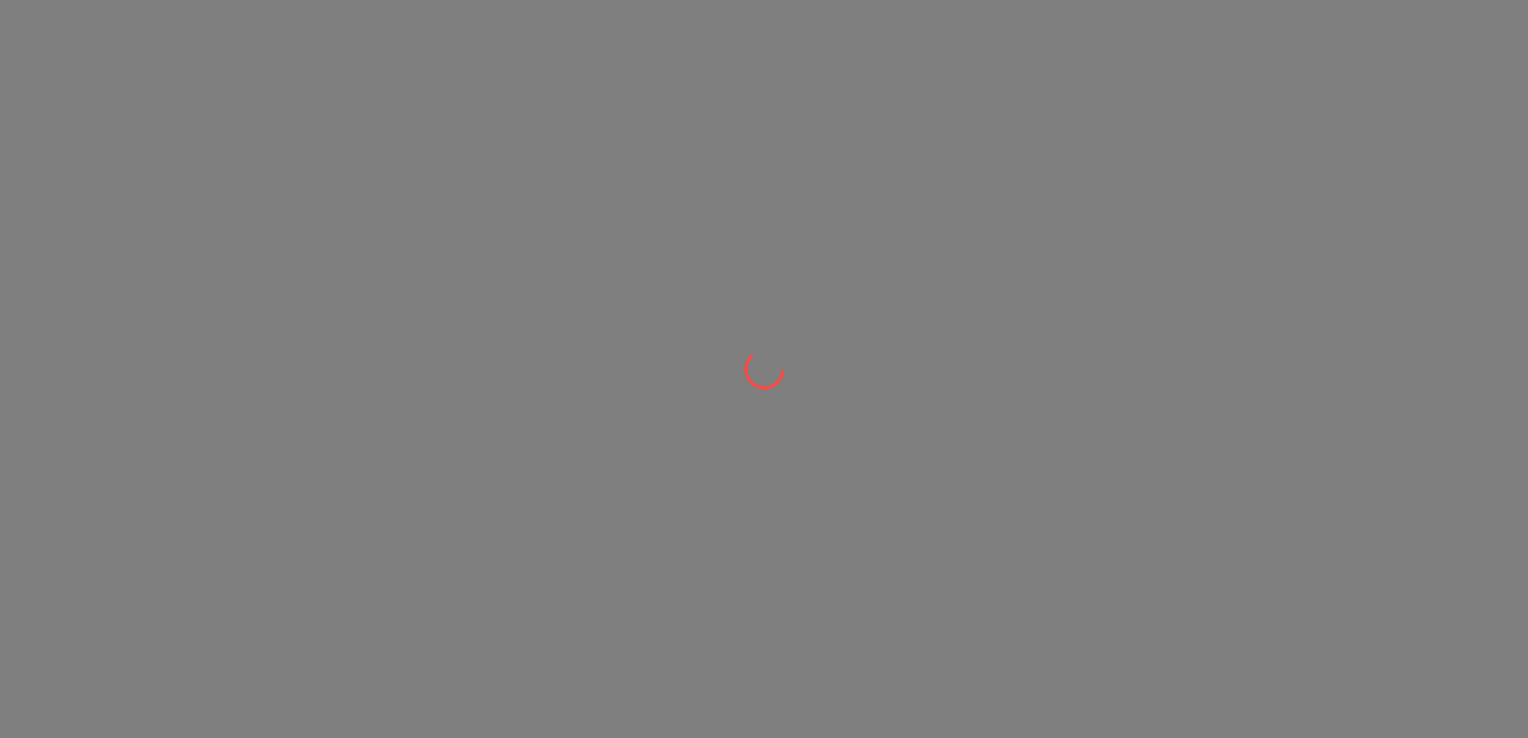 scroll, scrollTop: 0, scrollLeft: 0, axis: both 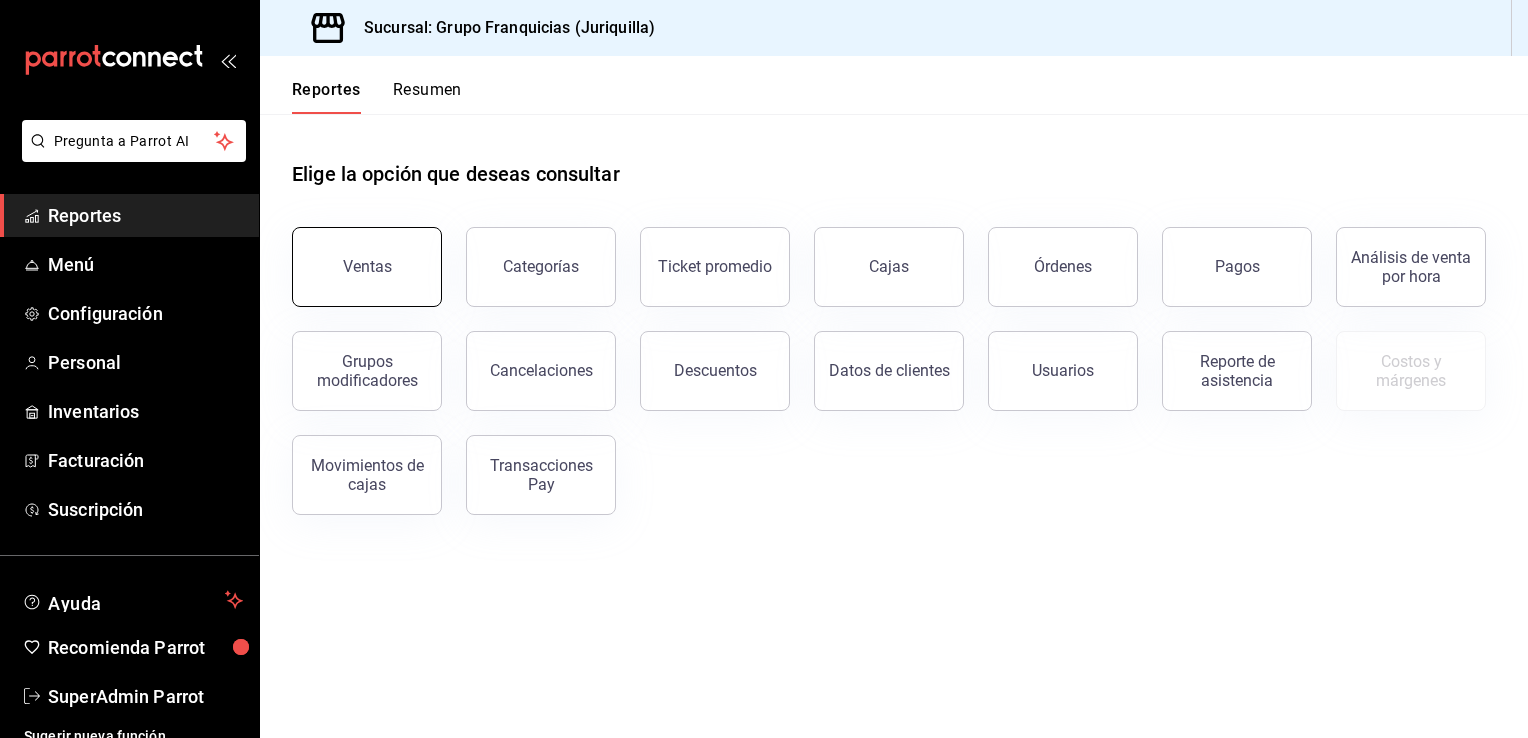 click on "Ventas" at bounding box center [367, 267] 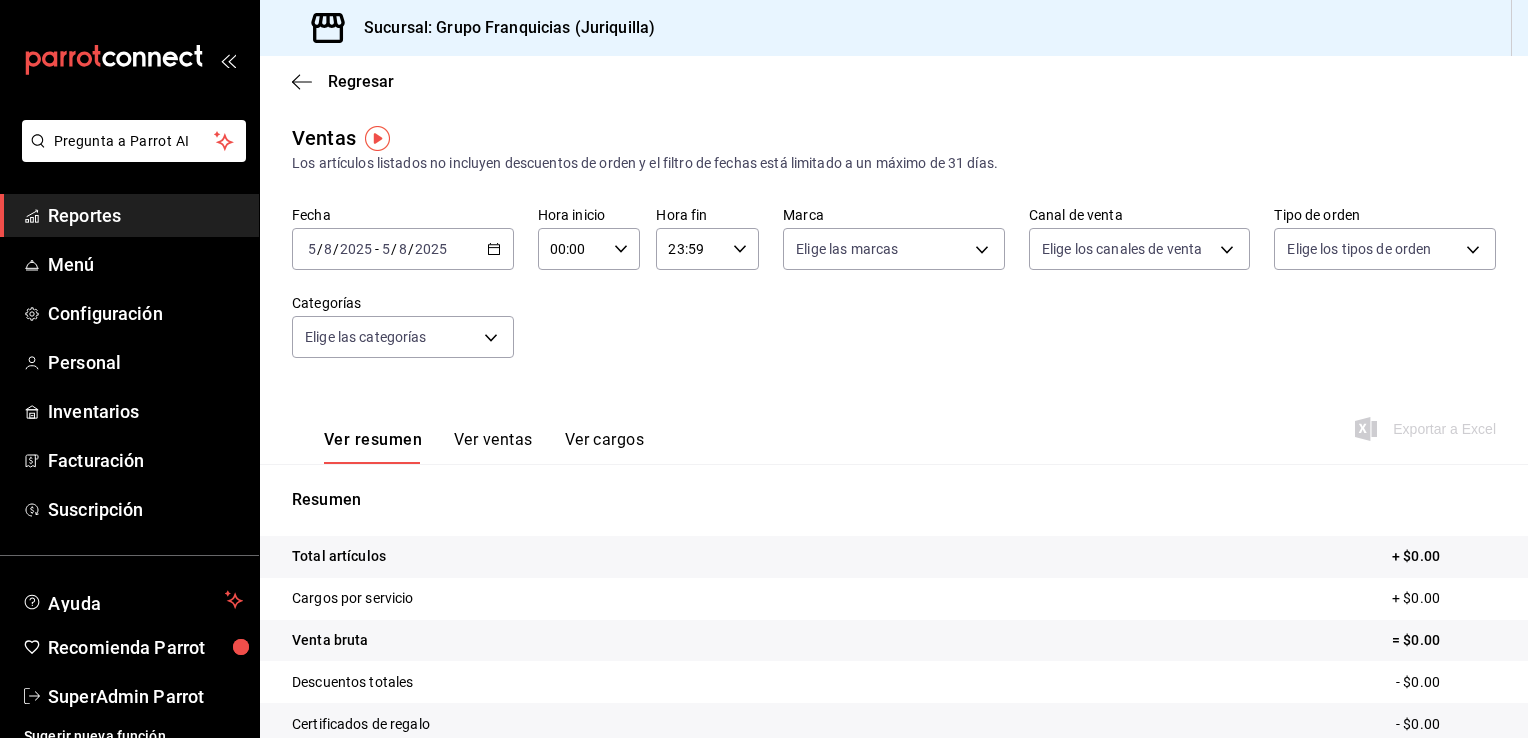 click 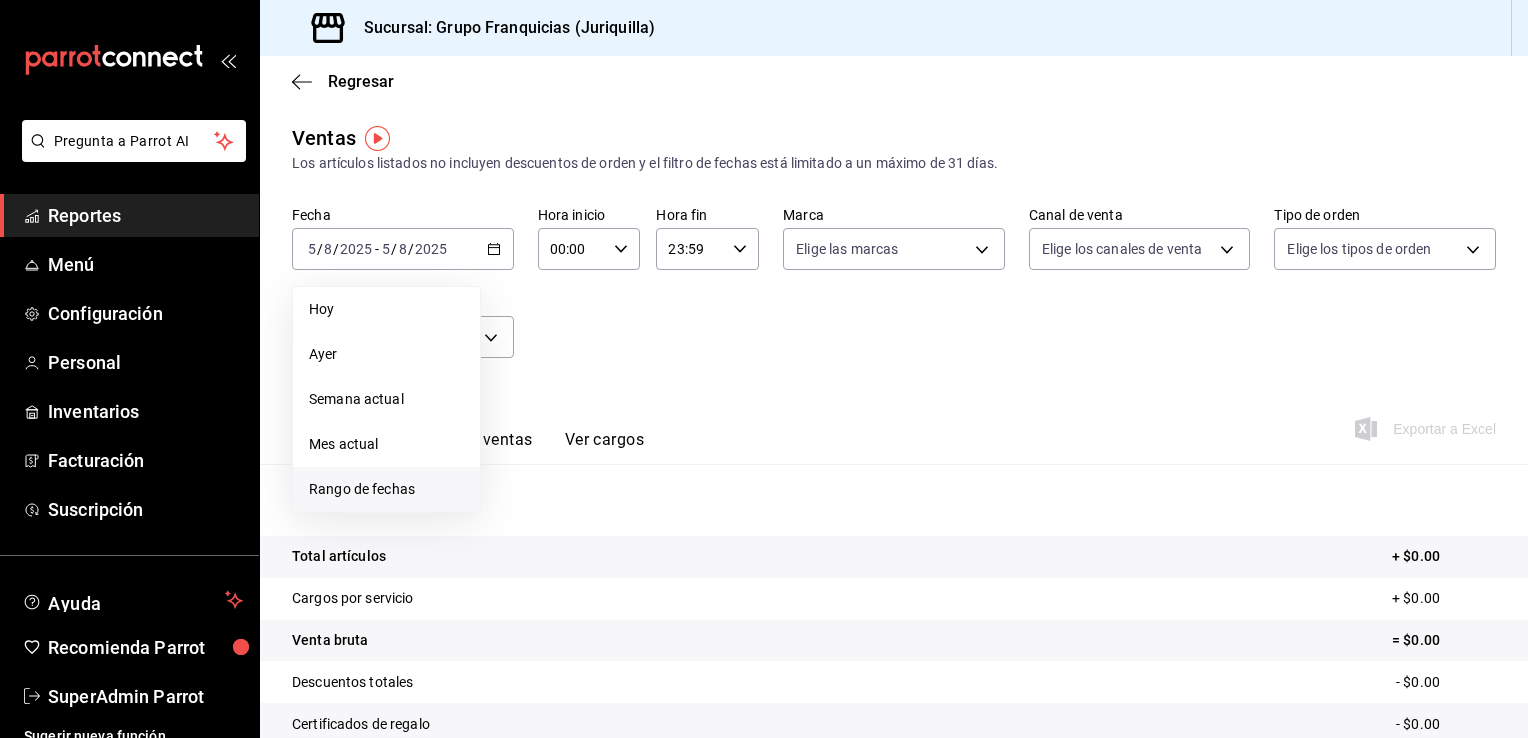 click on "Rango de fechas" at bounding box center [386, 489] 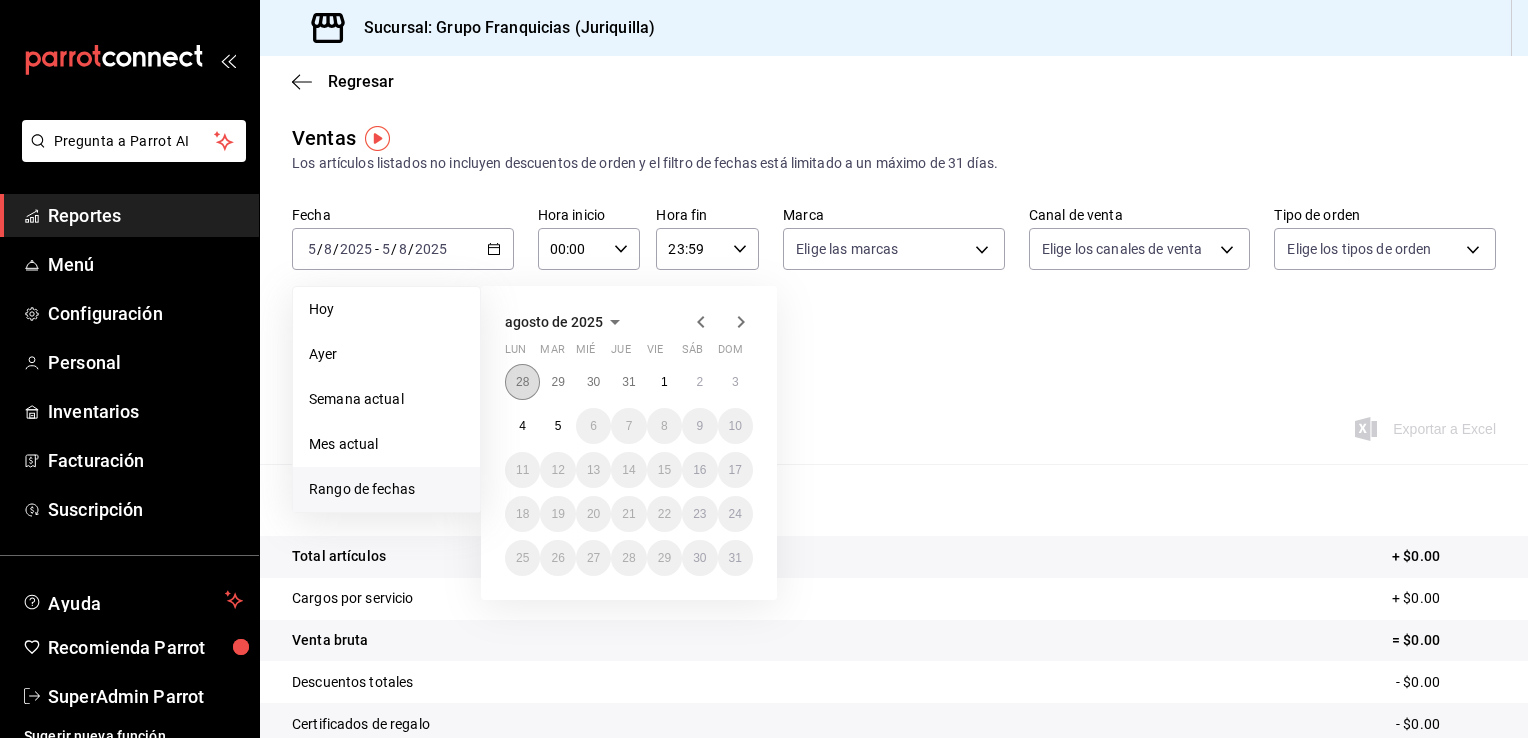 click on "28" at bounding box center (522, 382) 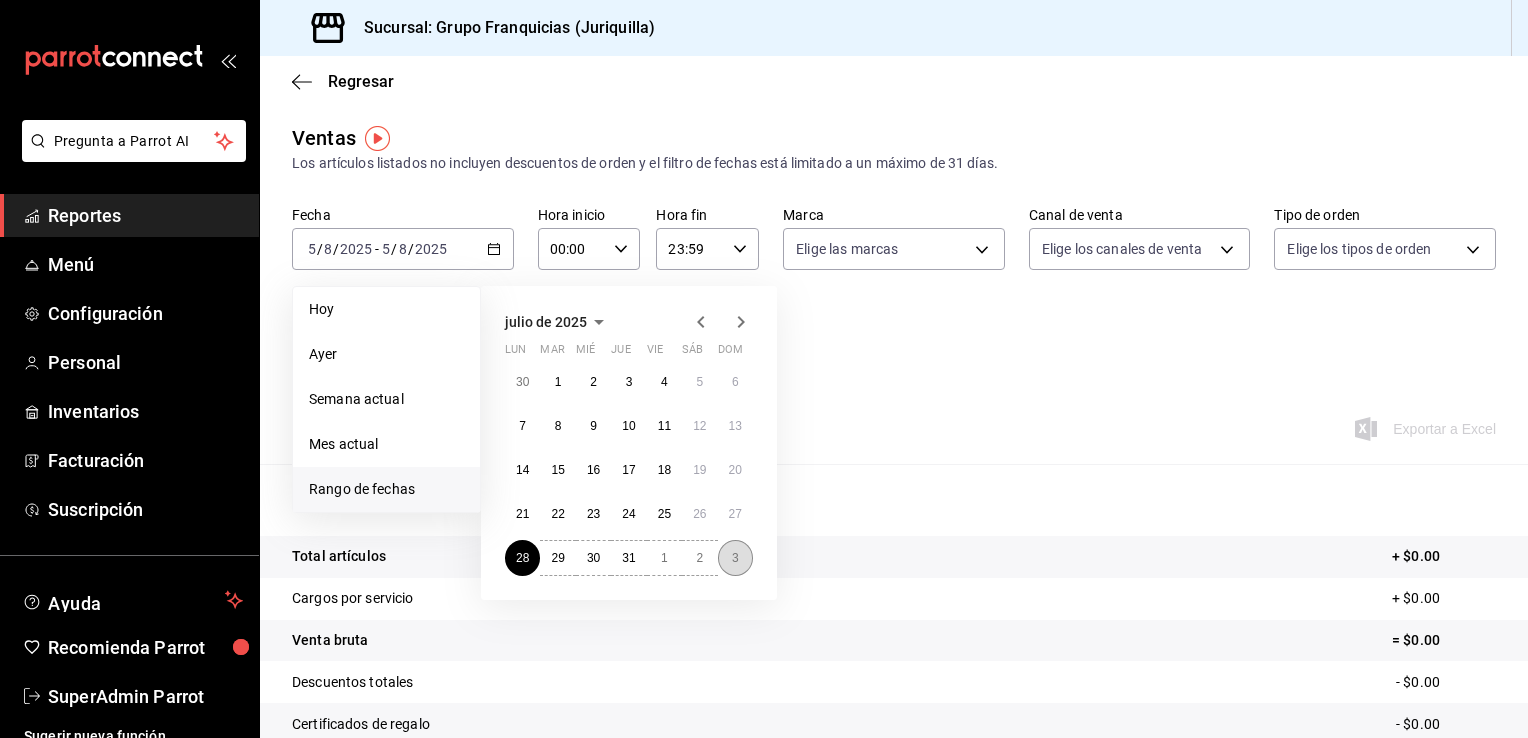 click on "3" at bounding box center [735, 558] 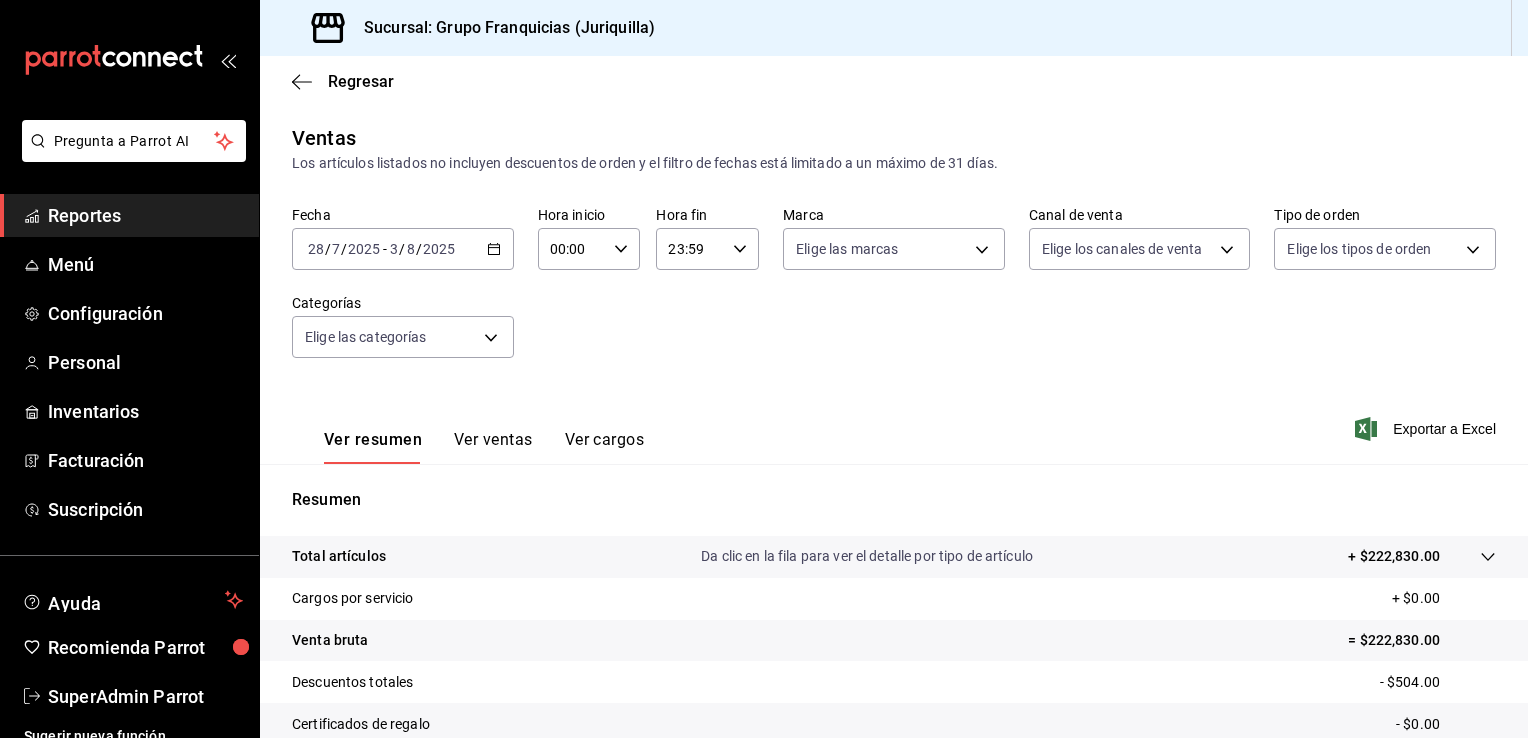 scroll, scrollTop: 220, scrollLeft: 0, axis: vertical 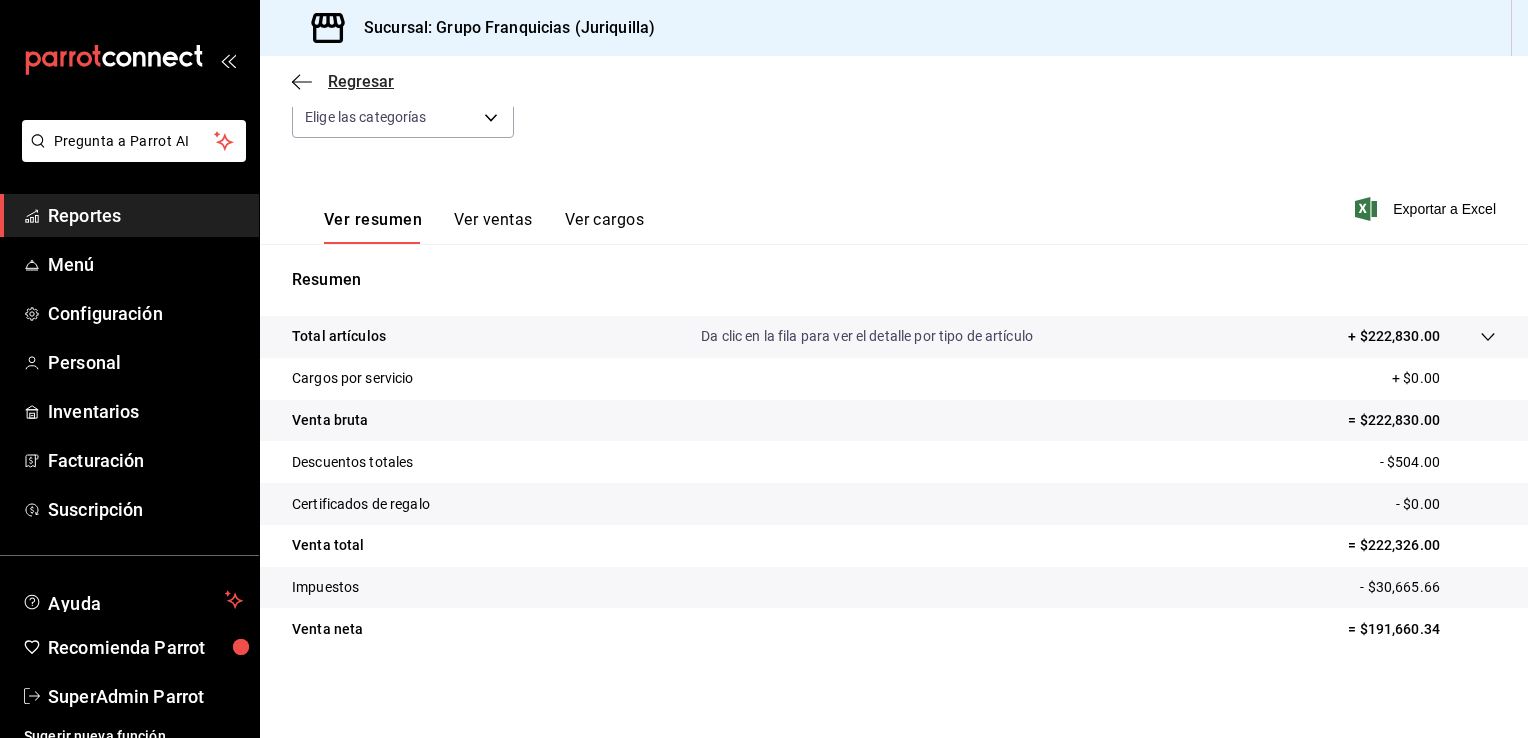 click 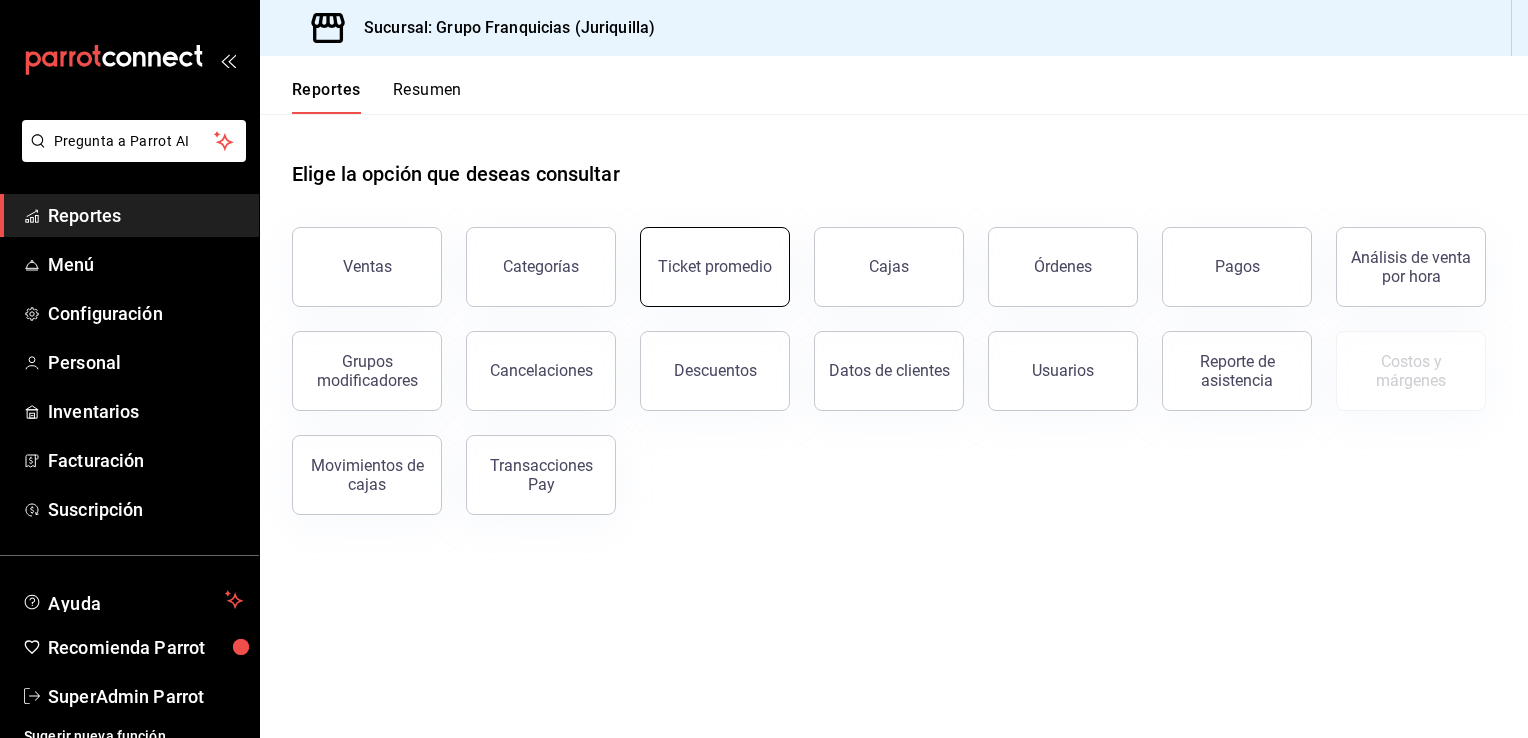 click on "Ticket promedio" at bounding box center [715, 266] 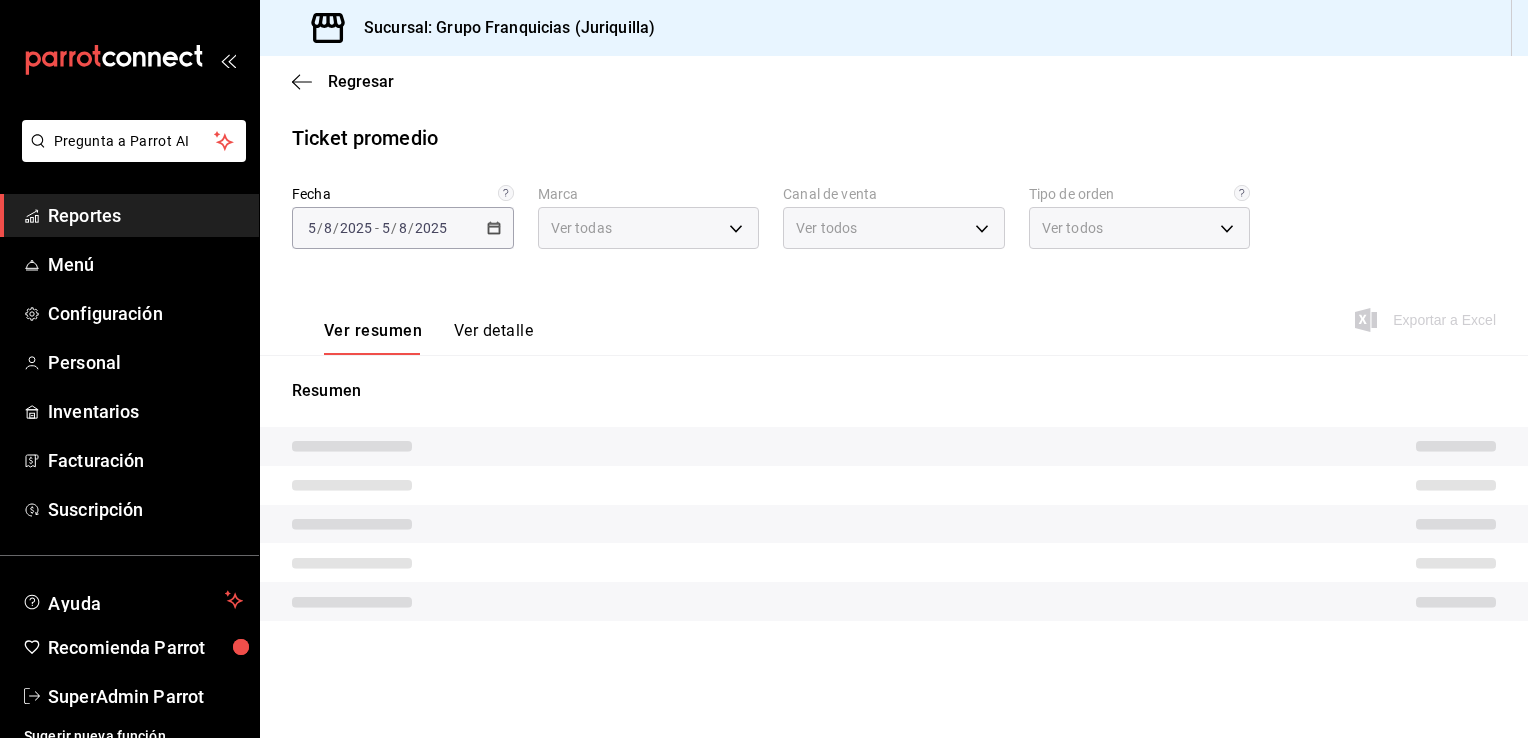 type on "88d326e4-5cdb-490d-b8d0-939c8bd2176f" 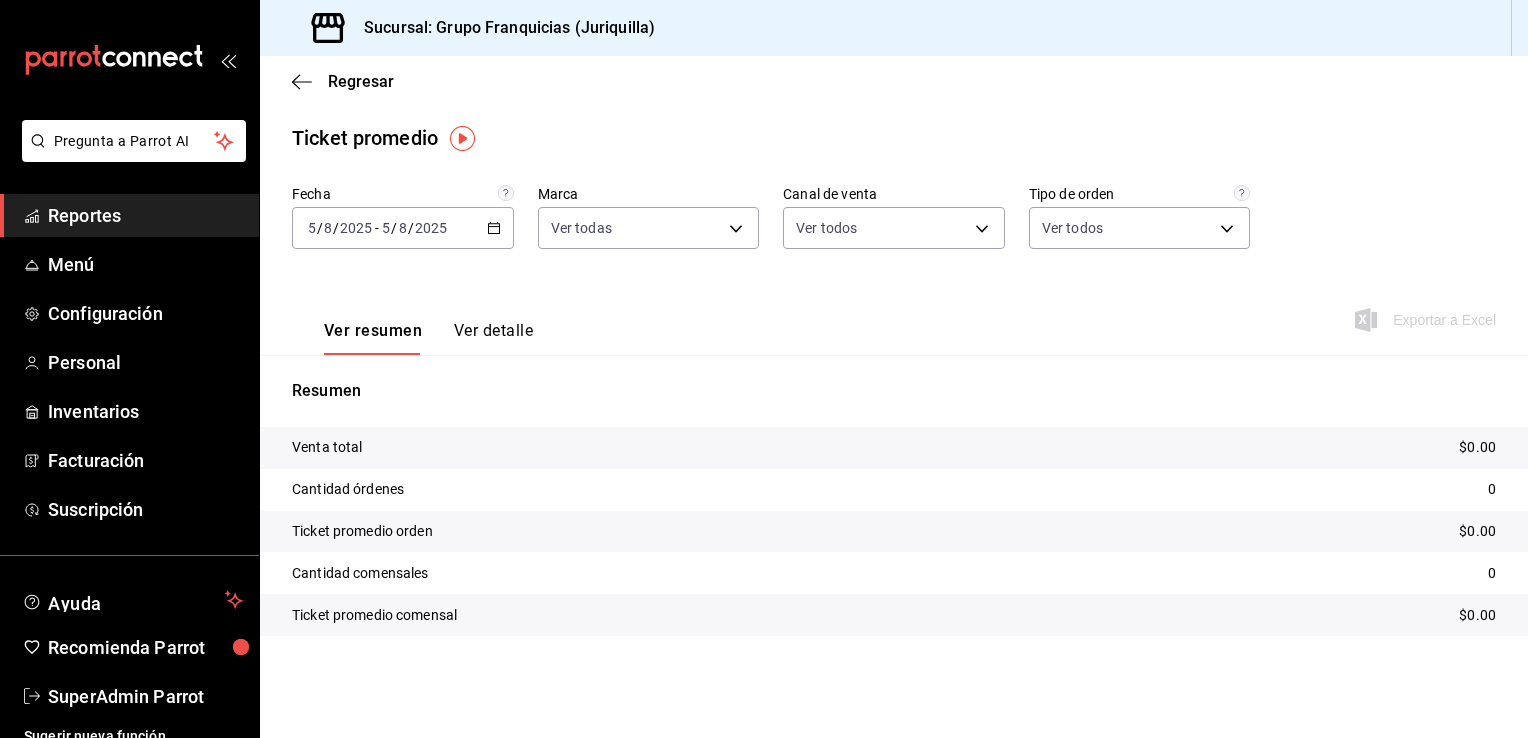 click 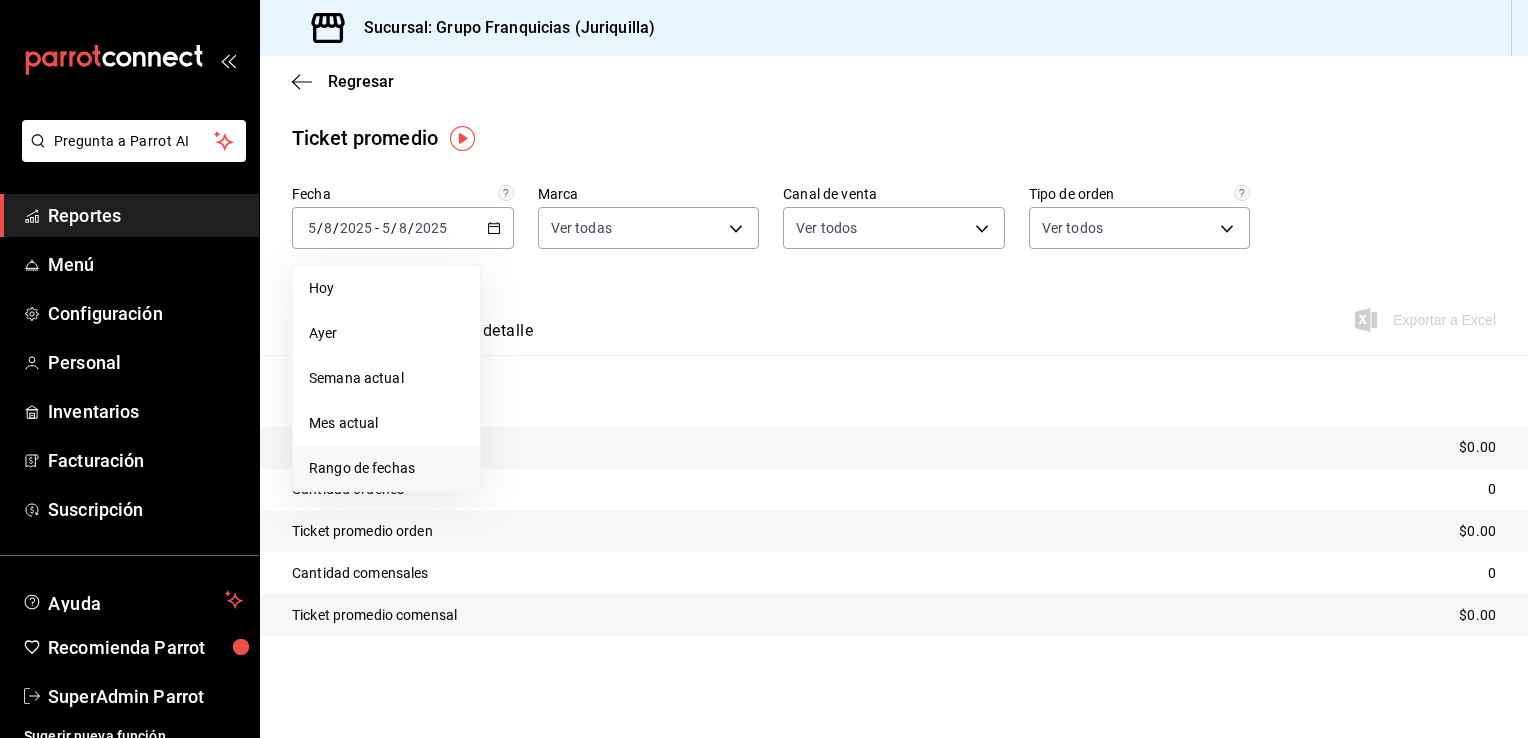 click on "Rango de fechas" at bounding box center (386, 468) 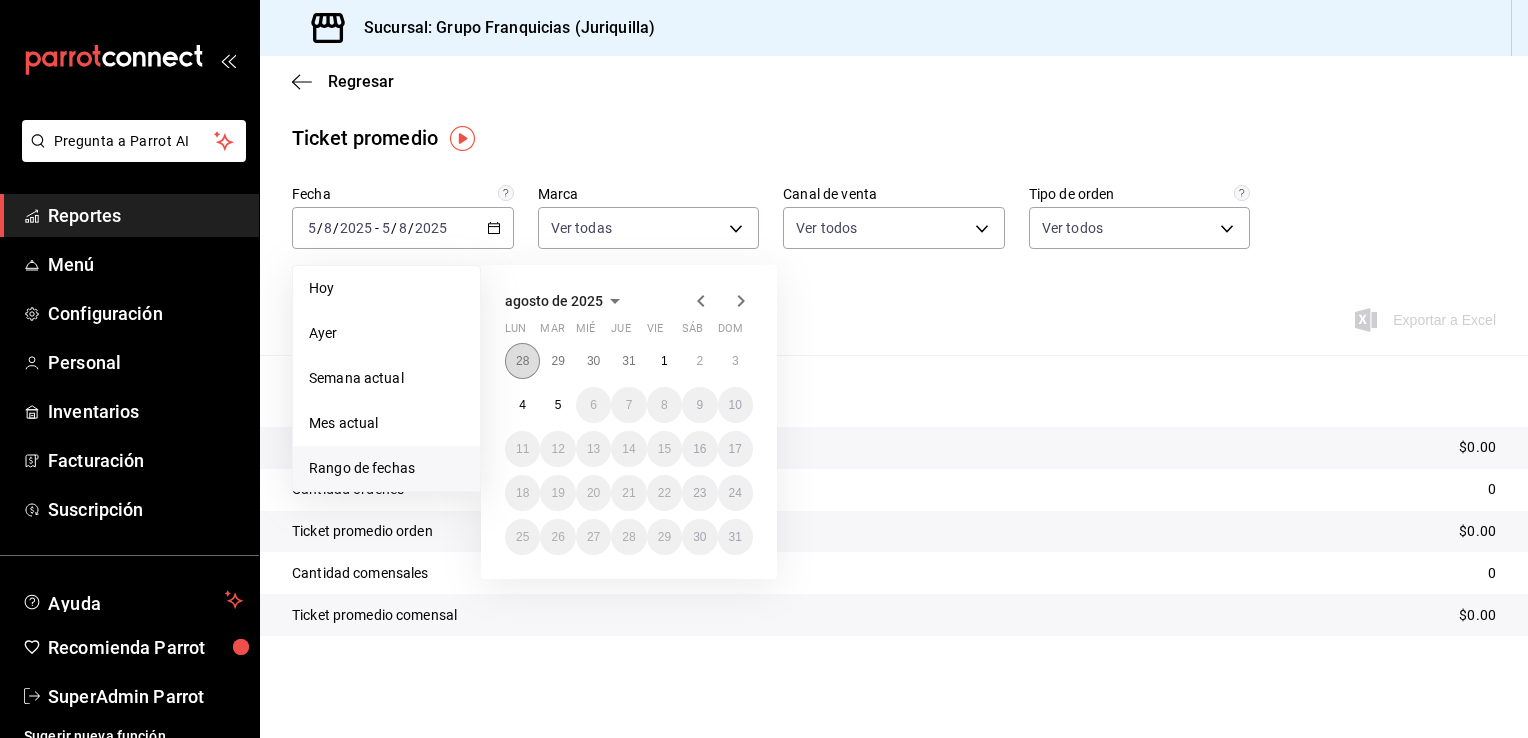 drag, startPoint x: 520, startPoint y: 366, endPoint x: 559, endPoint y: 382, distance: 42.154476 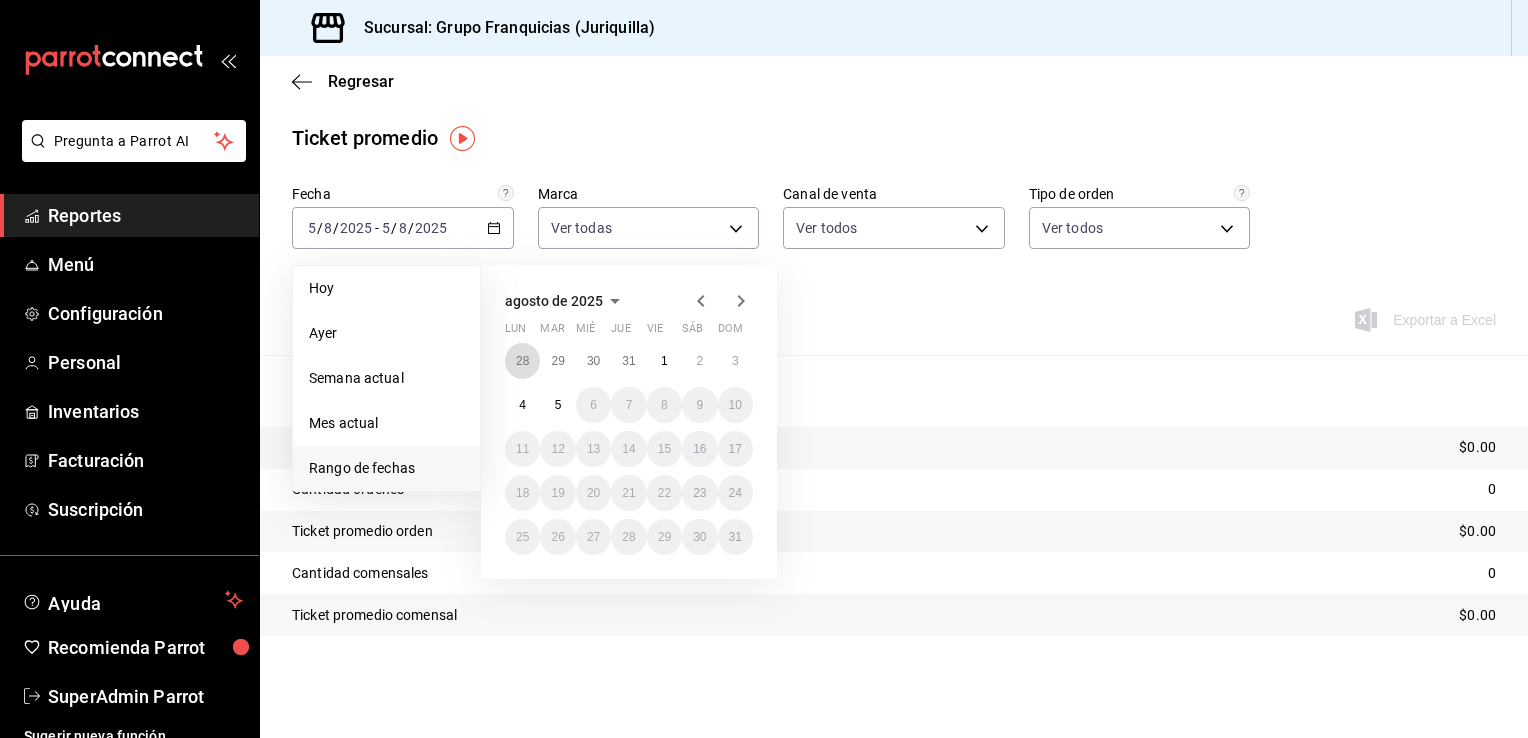 click on "28" at bounding box center (522, 361) 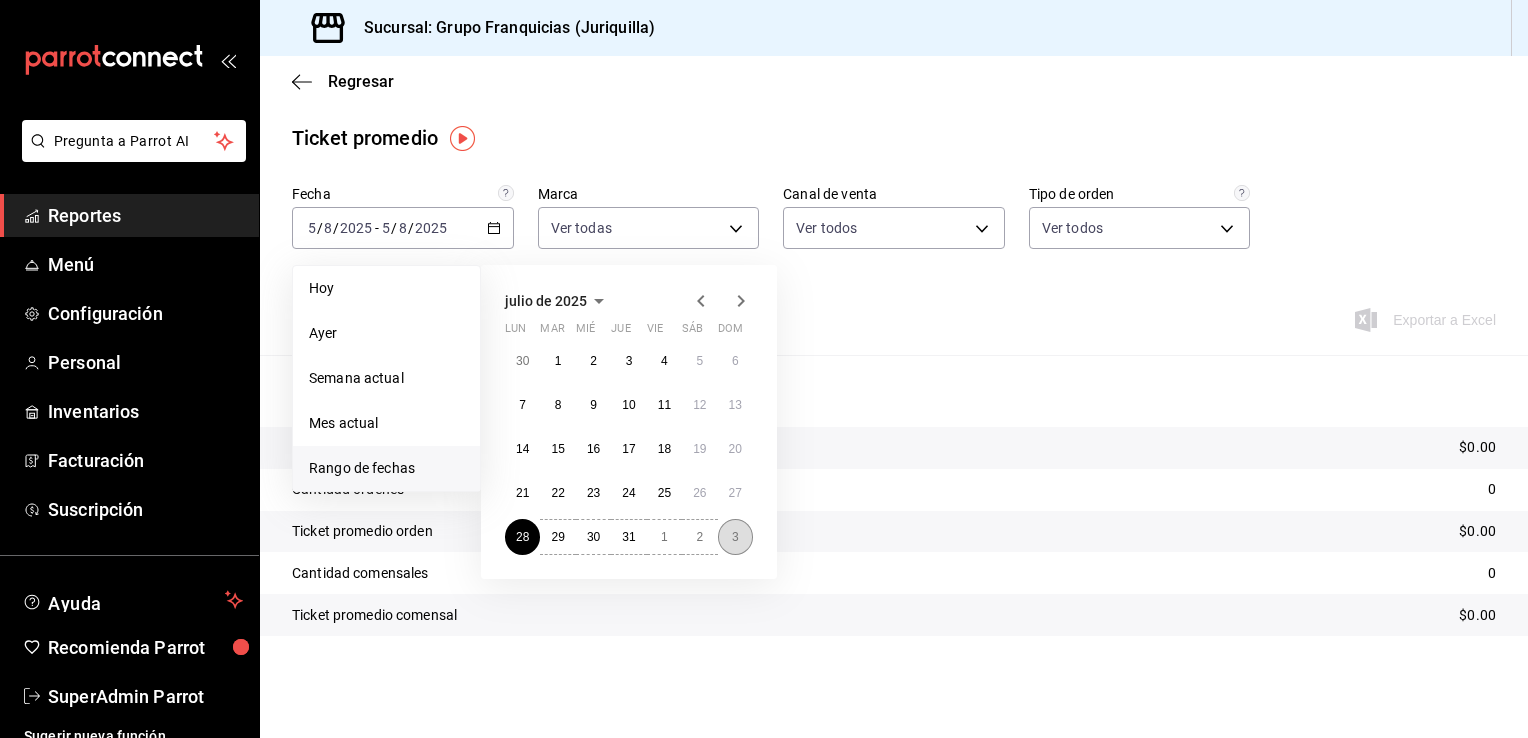 click on "3" at bounding box center (735, 537) 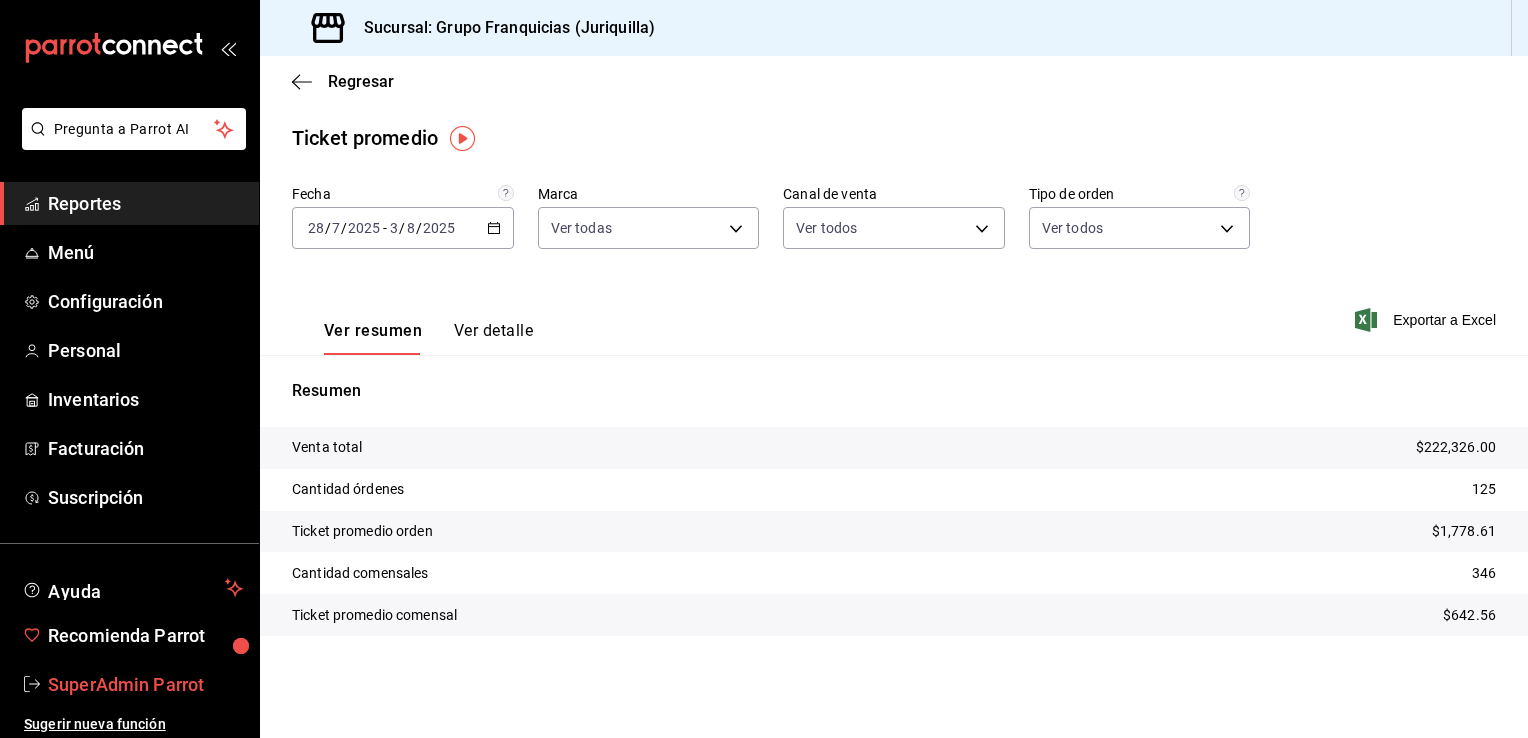 scroll, scrollTop: 16, scrollLeft: 0, axis: vertical 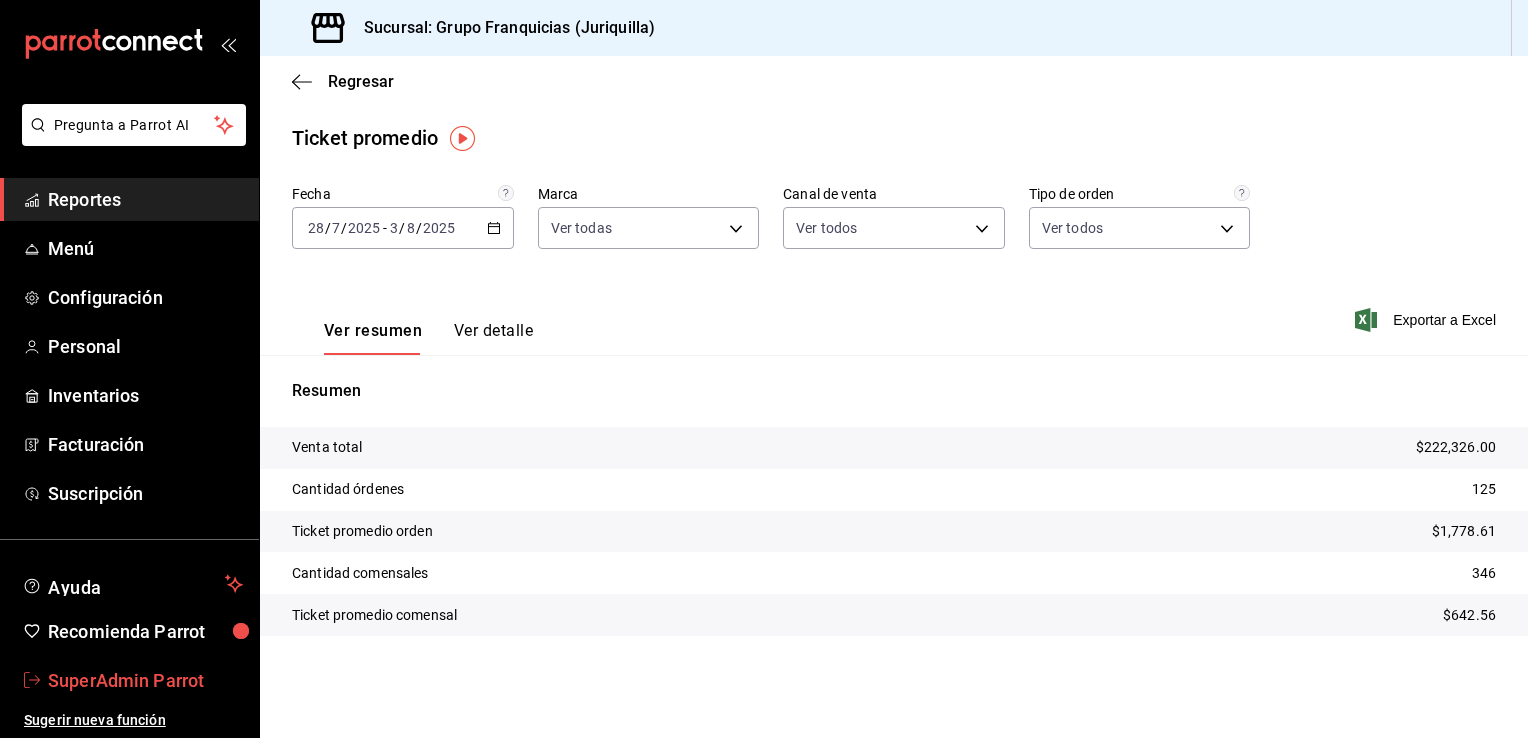click on "SuperAdmin Parrot" at bounding box center (129, 680) 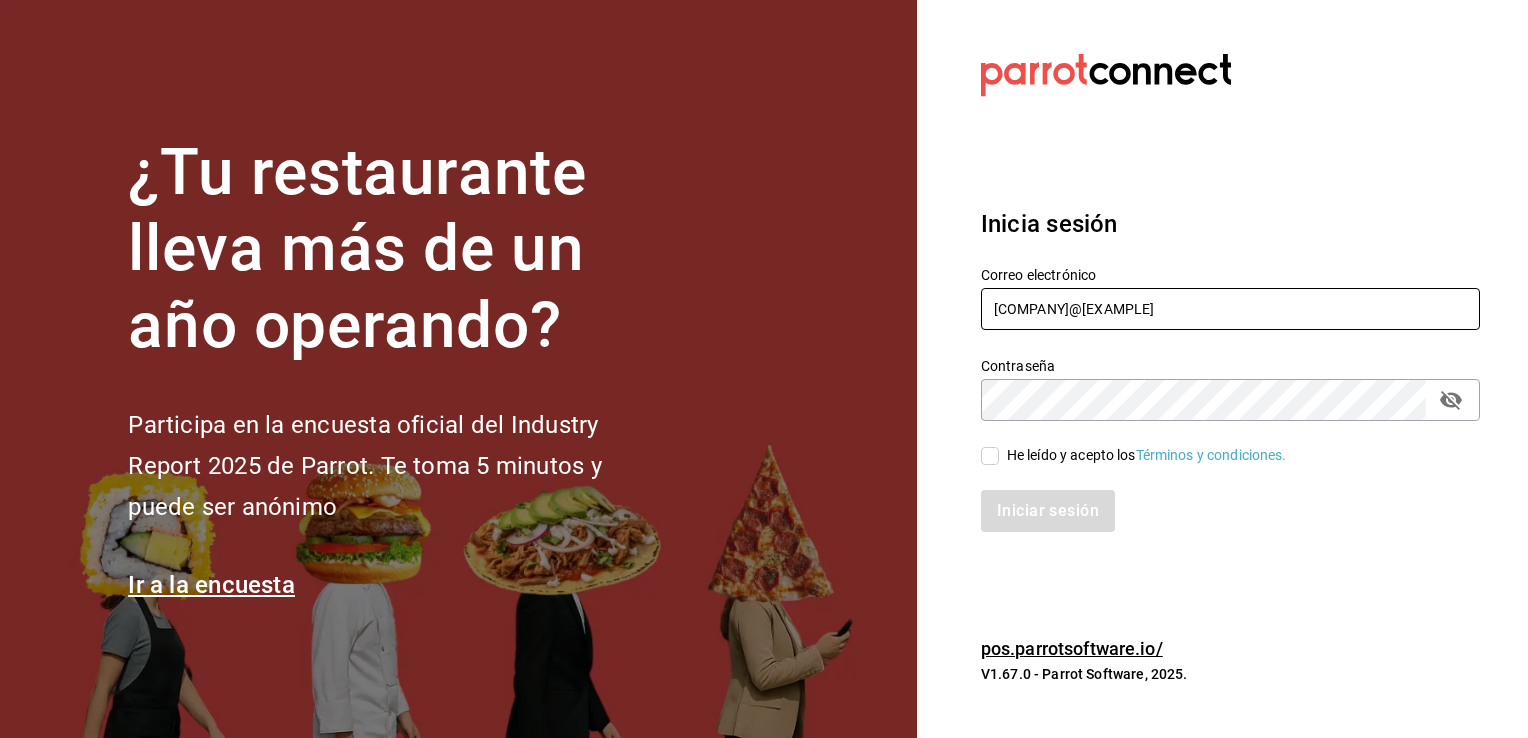 click on "[EMAIL]" at bounding box center [1230, 309] 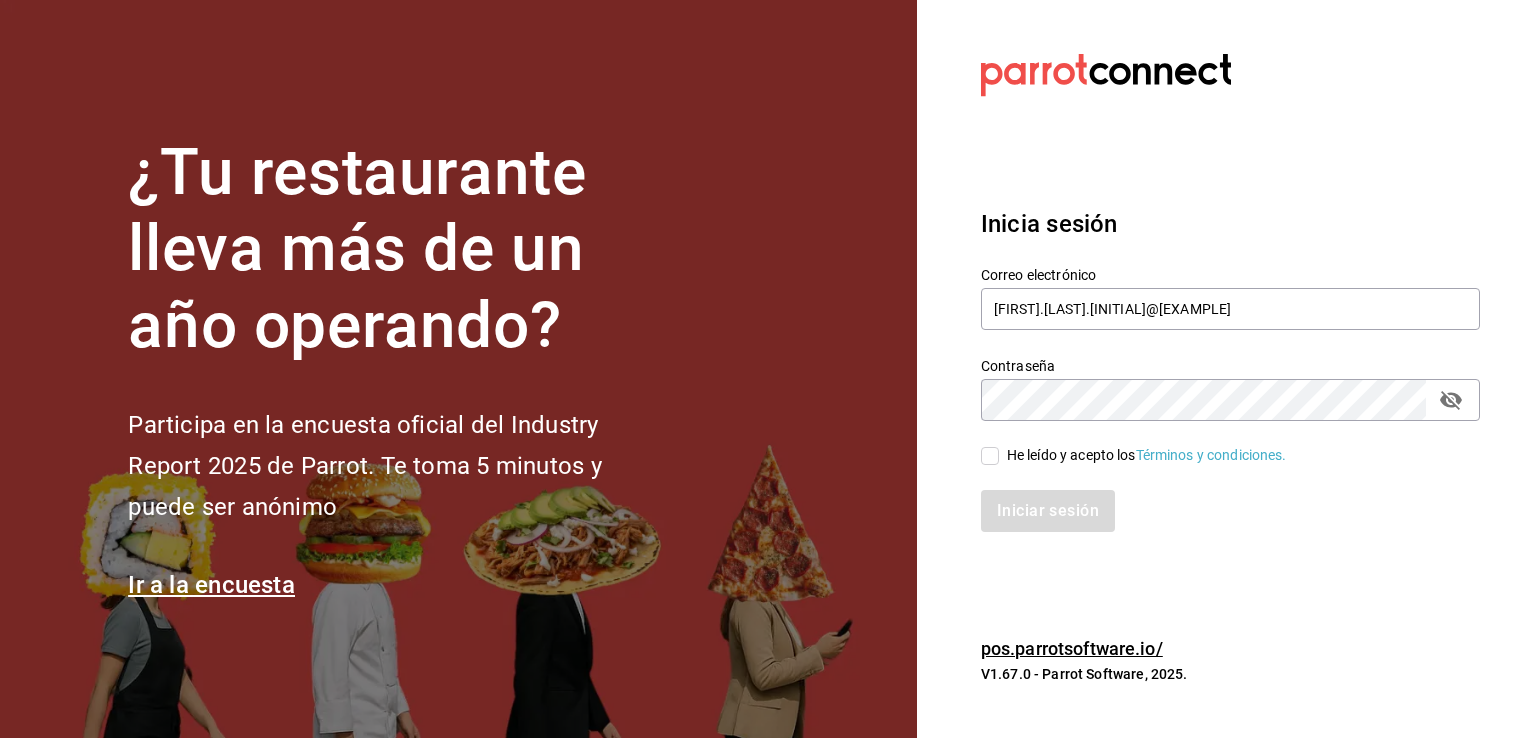click on "He leído y acepto los  Términos y condiciones." at bounding box center [1147, 455] 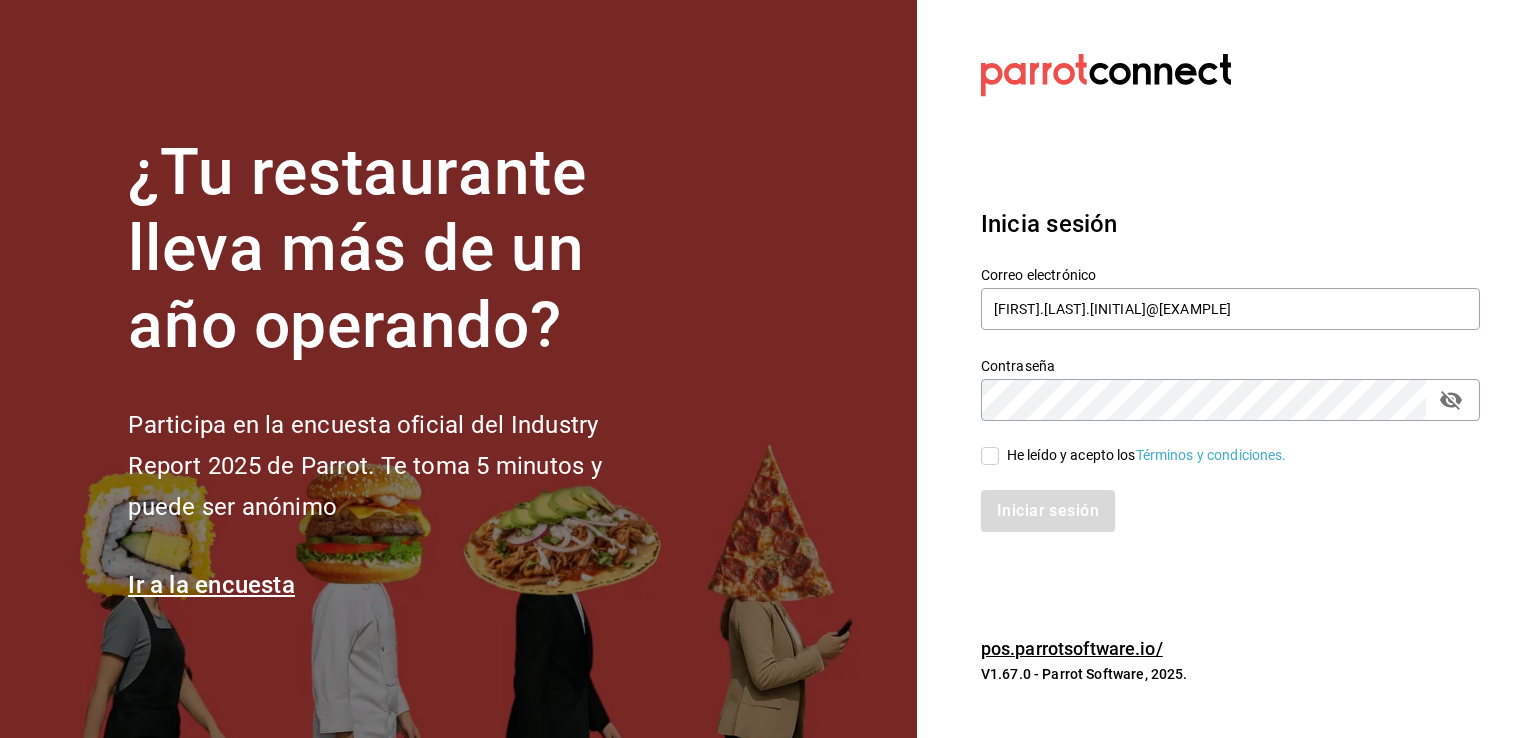 checkbox on "true" 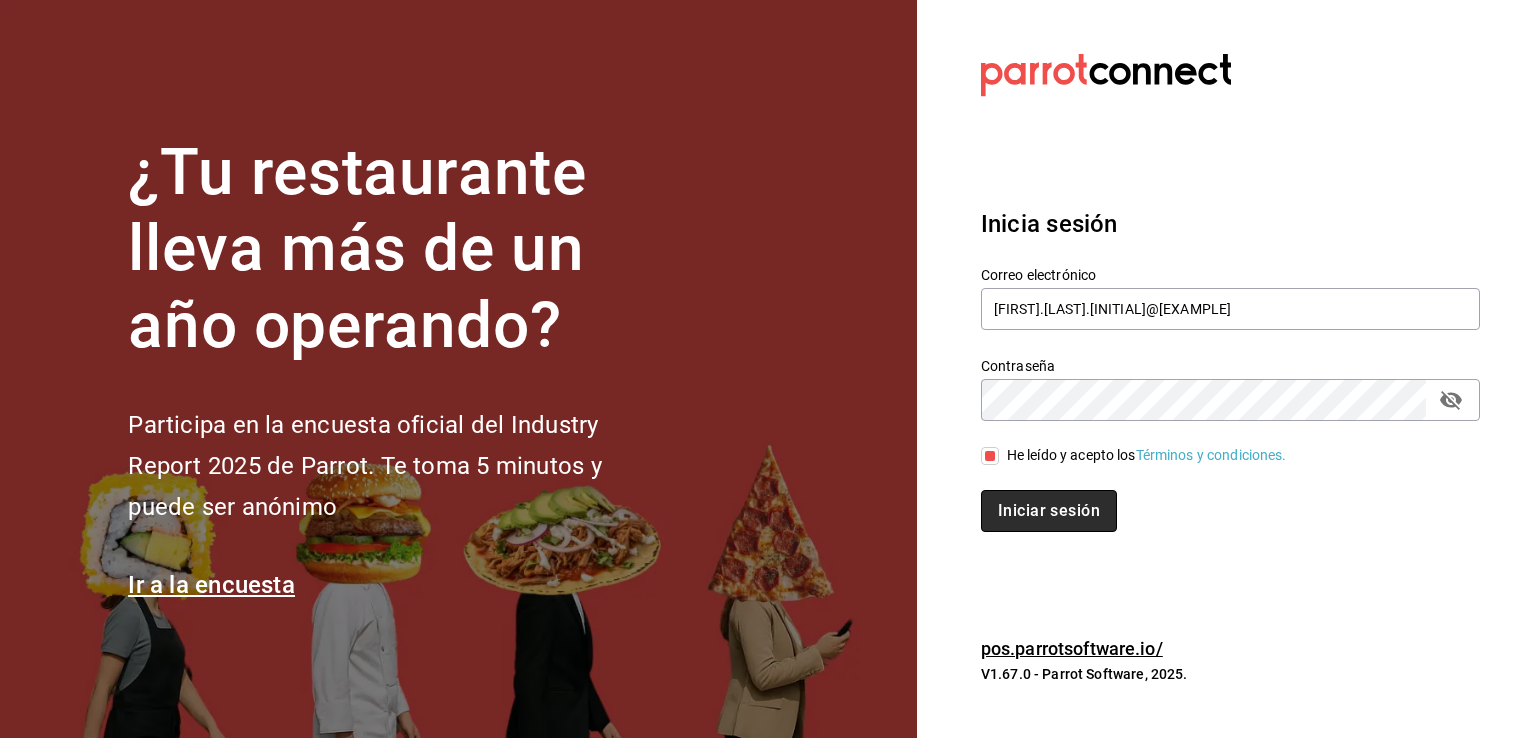 click on "Iniciar sesión" at bounding box center [1049, 511] 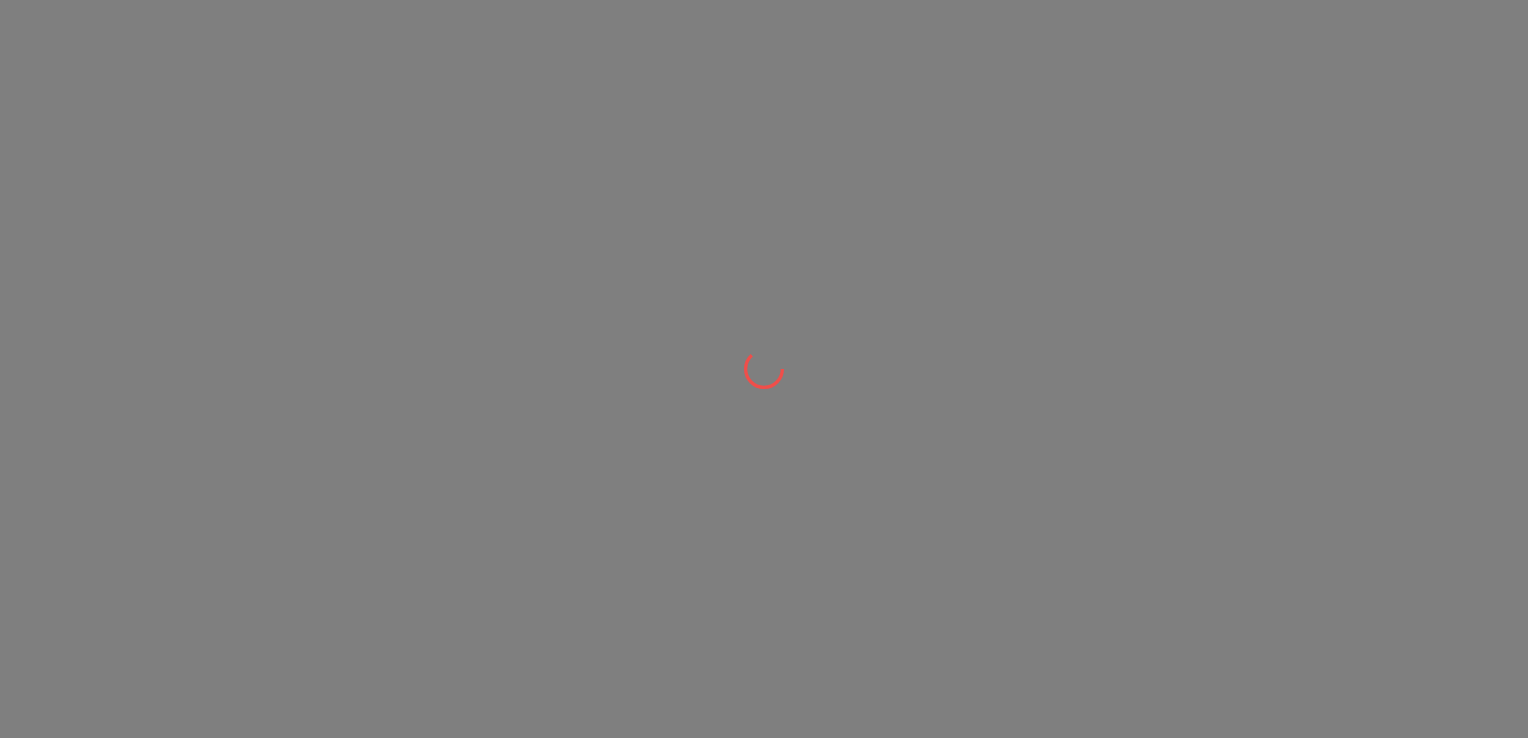 scroll, scrollTop: 0, scrollLeft: 0, axis: both 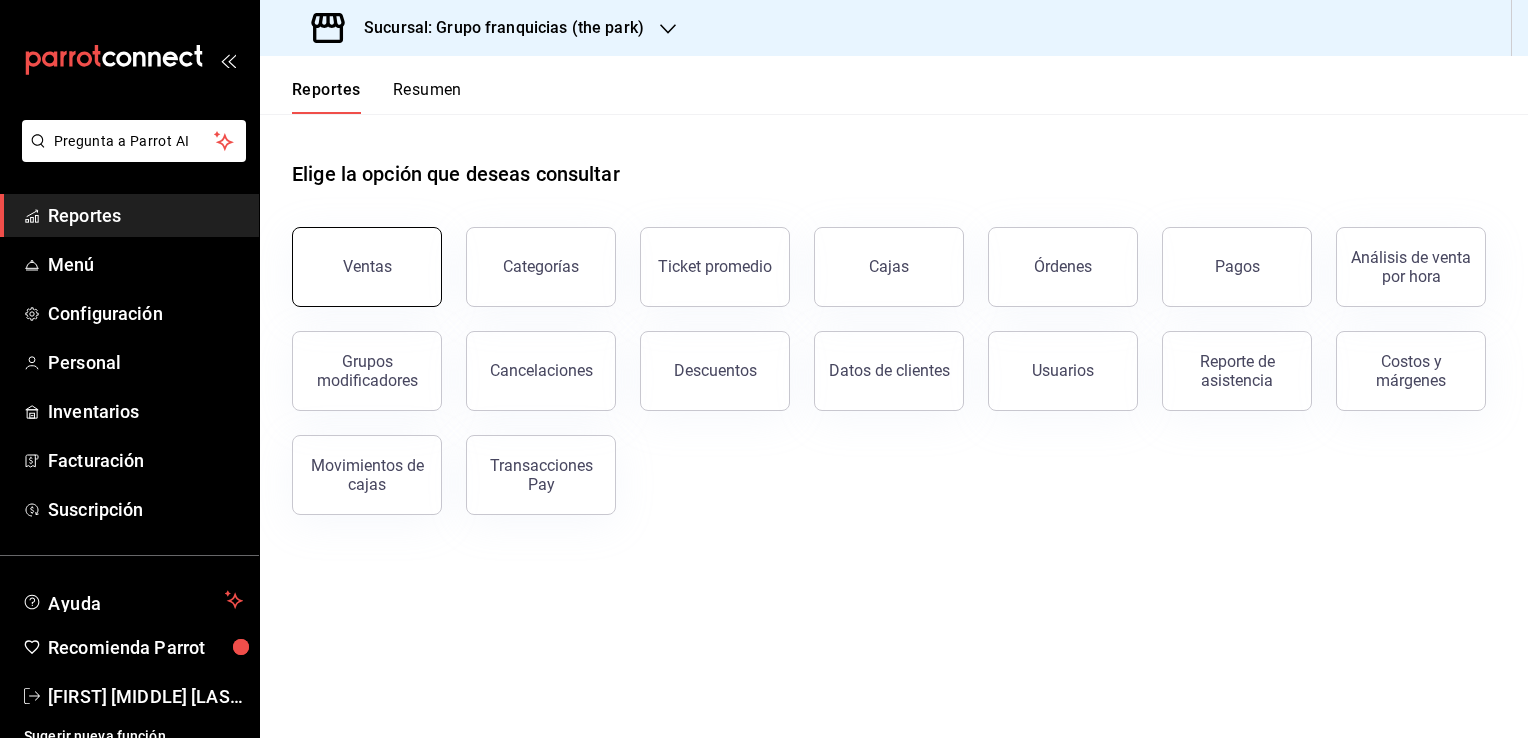 click on "Ventas" at bounding box center [367, 267] 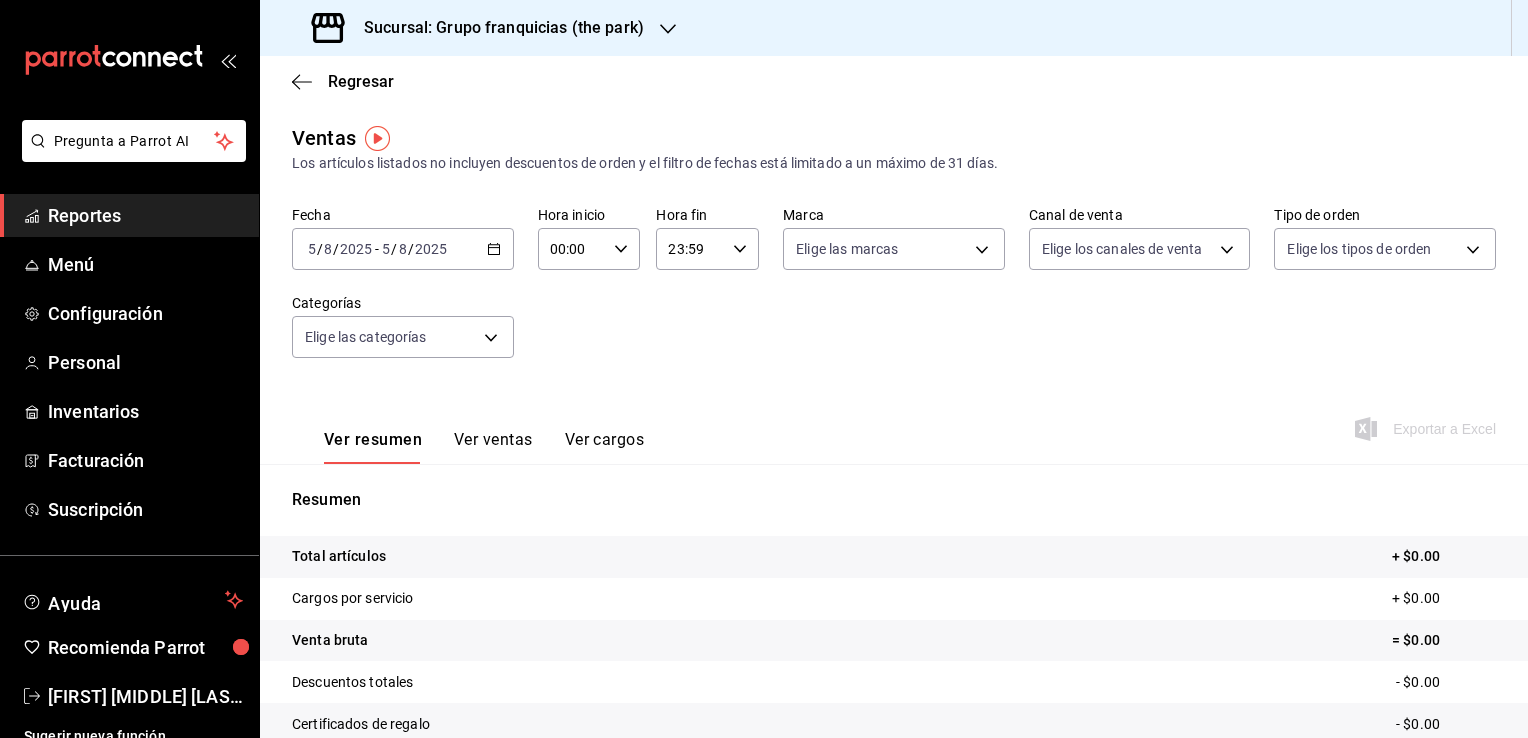 click 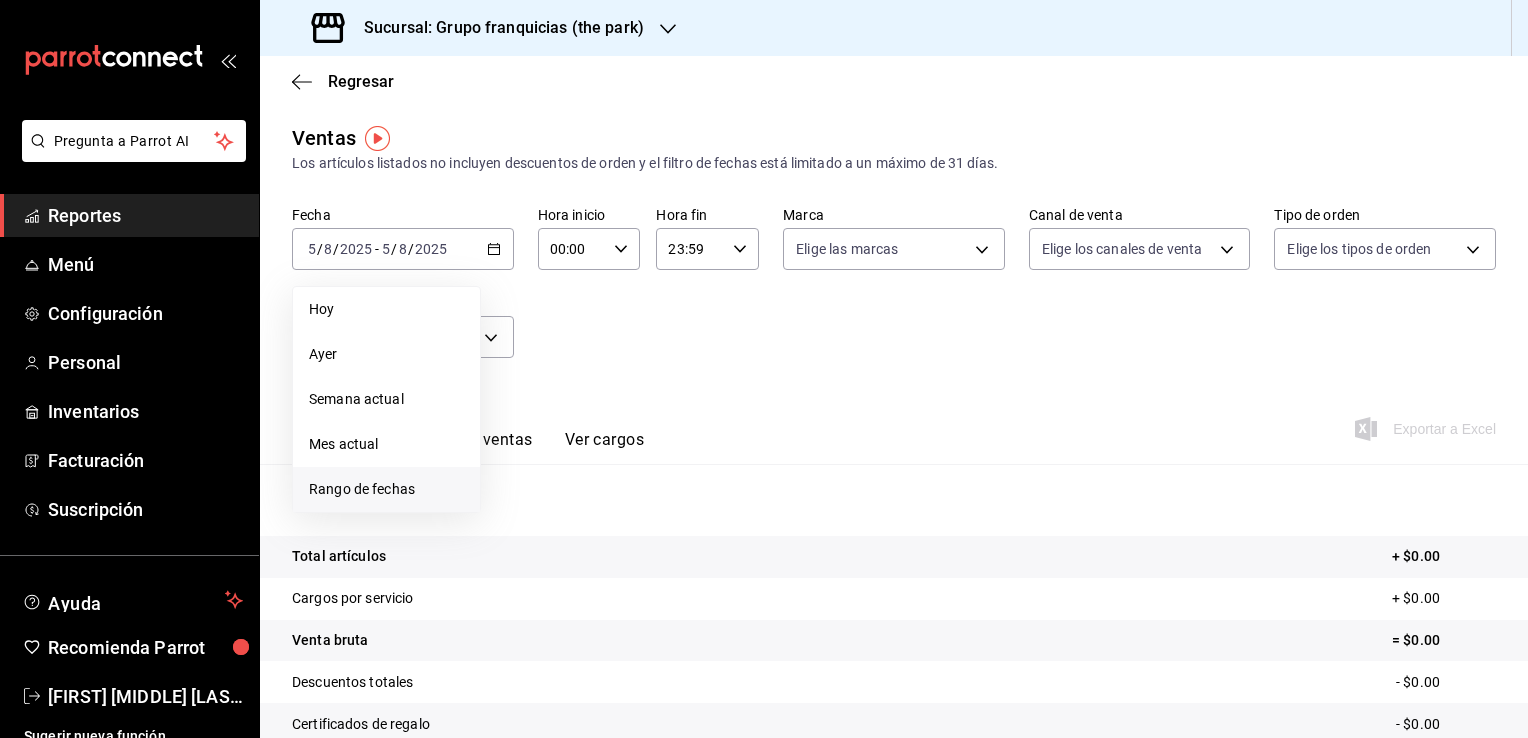 click on "Rango de fechas" at bounding box center [386, 489] 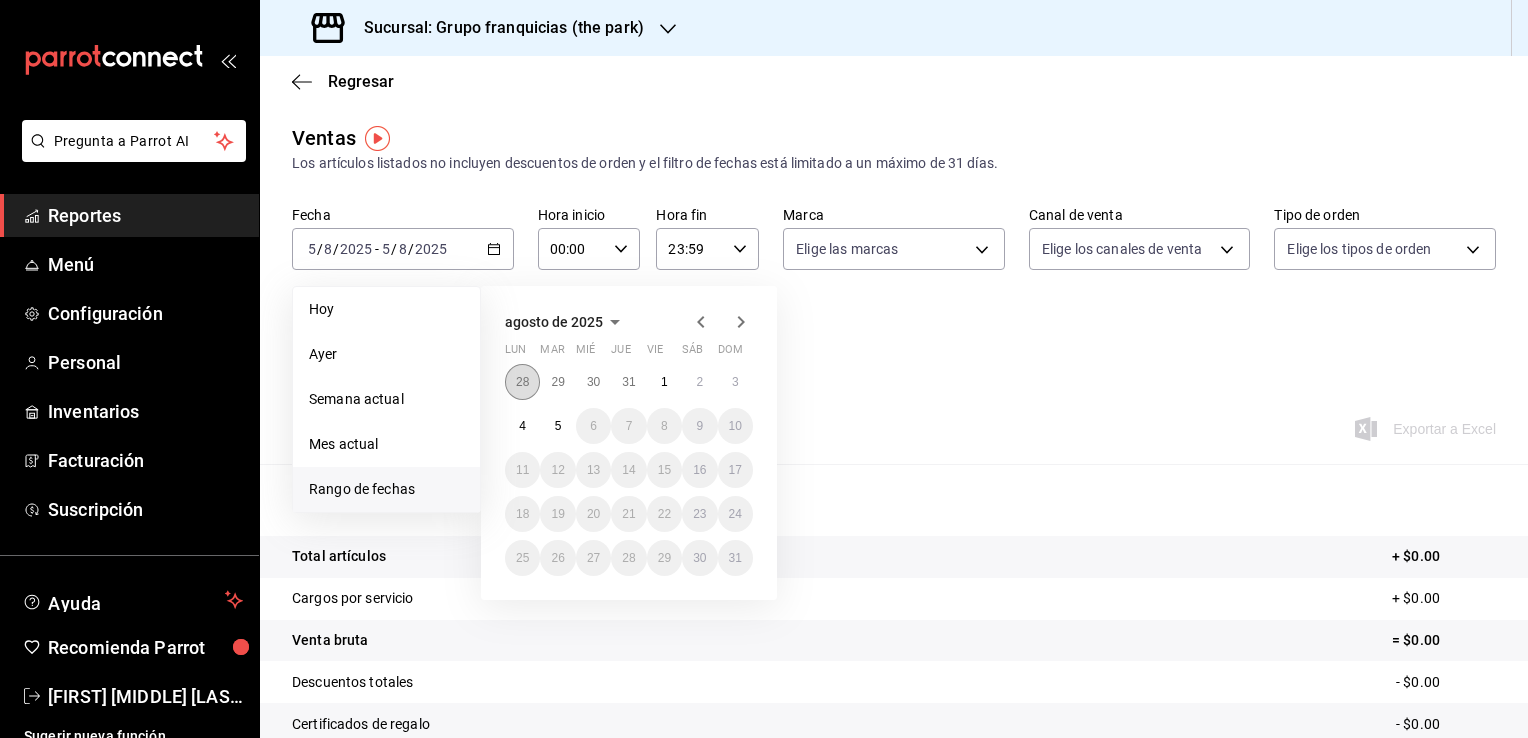 click on "28" at bounding box center (522, 382) 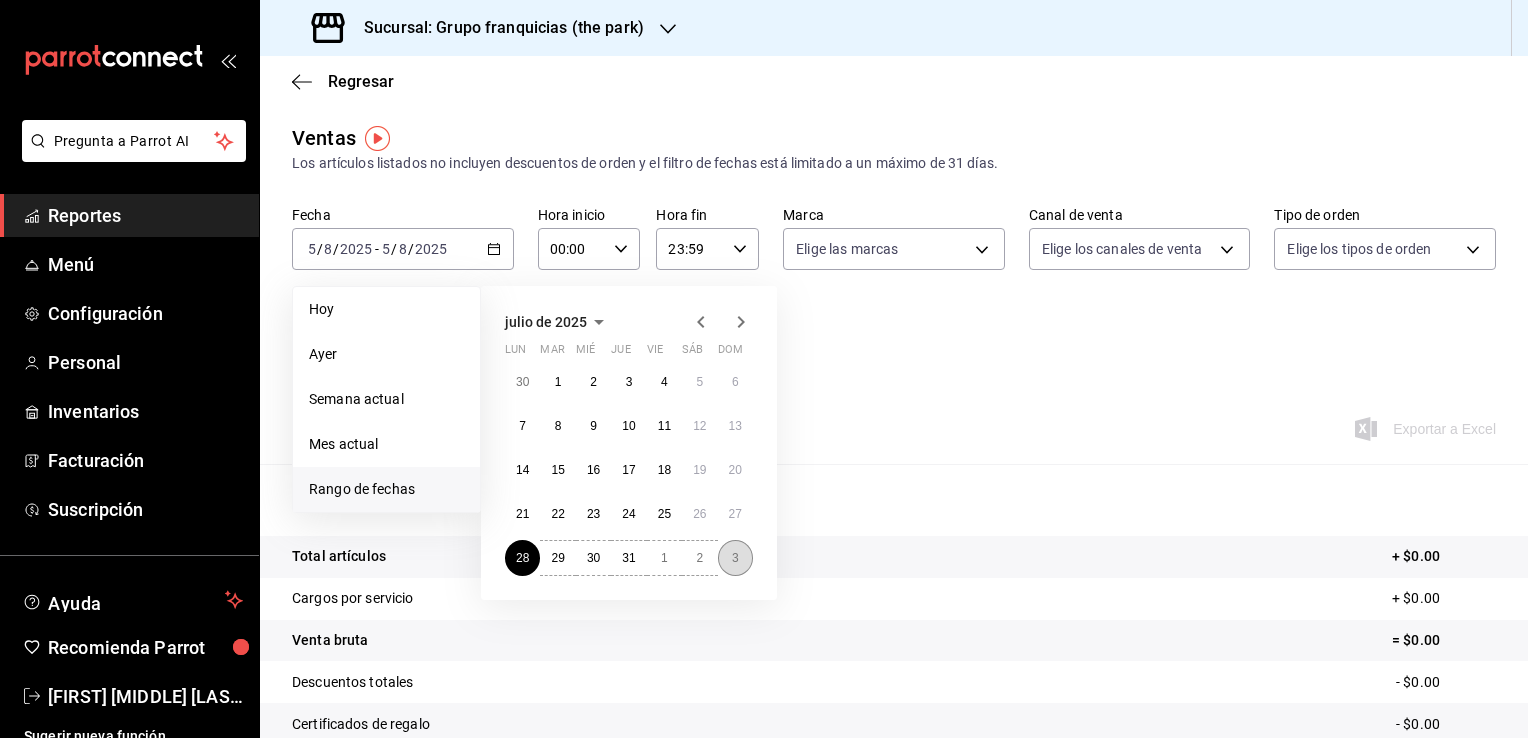 click on "3" at bounding box center (735, 558) 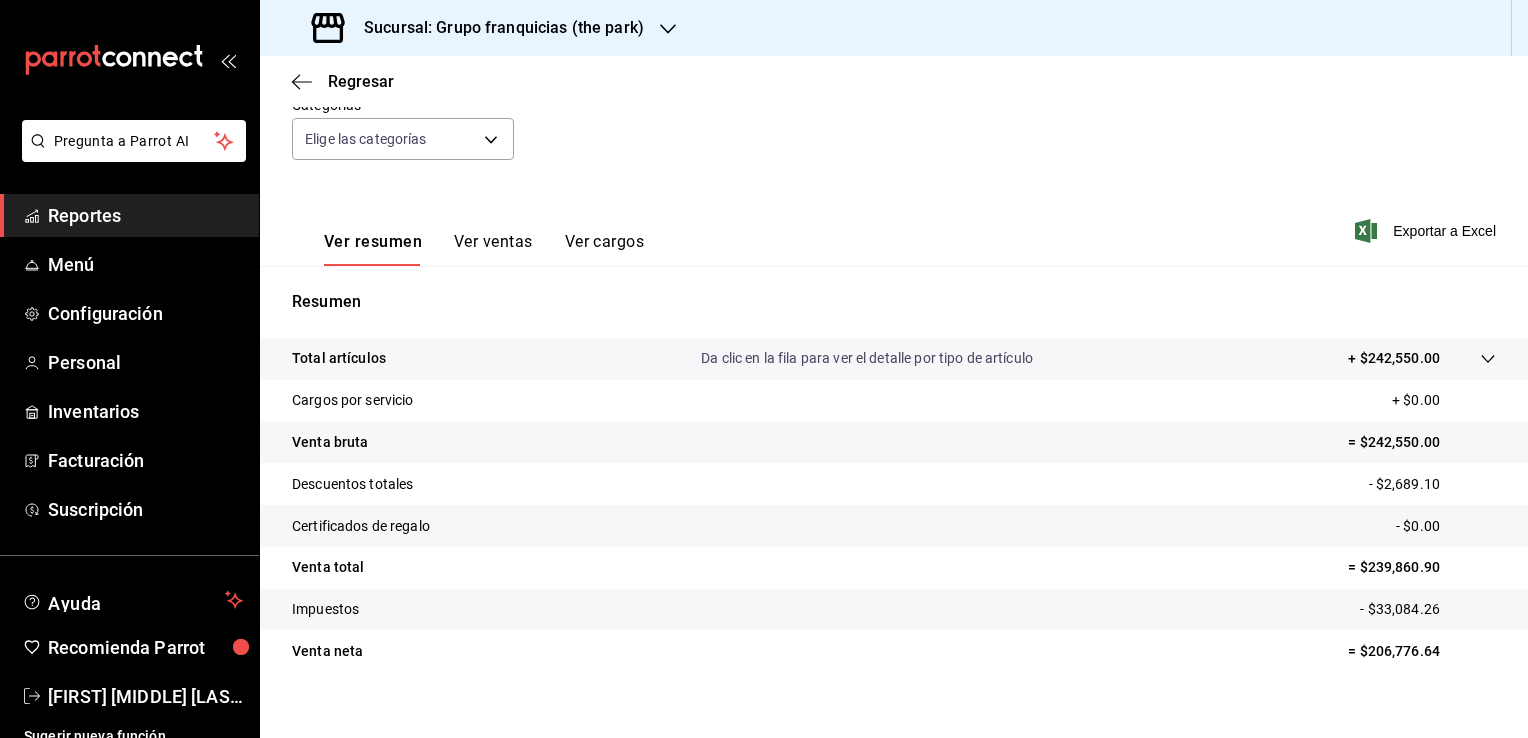 scroll, scrollTop: 220, scrollLeft: 0, axis: vertical 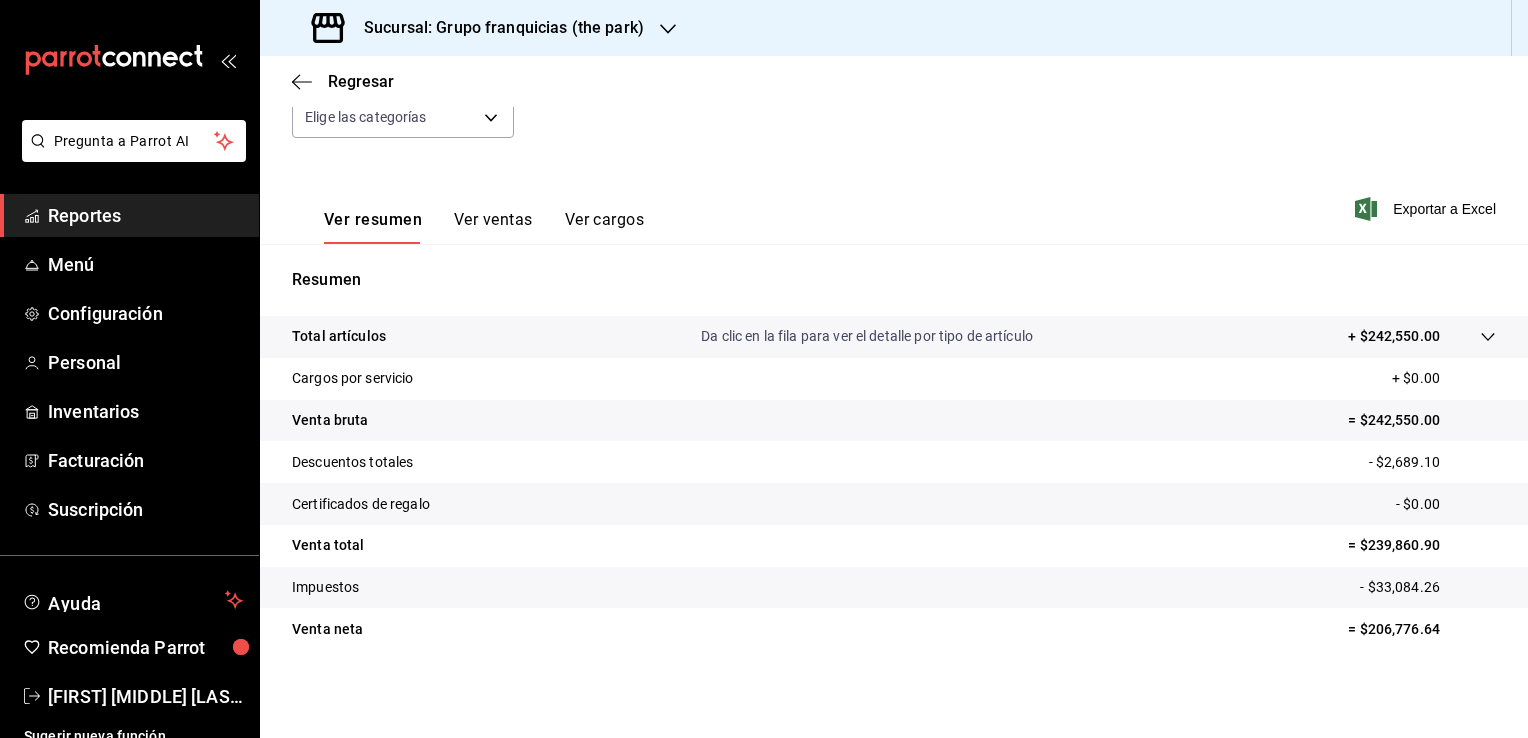 click on "Fecha 2025-07-28 28 / 7 / 2025 - 2025-08-03 3 / 8 / 2025 Hora inicio 00:00 Hora inicio Hora fin 23:59 Hora fin Marca Elige las marcas Canal de venta Elige los canales de venta Tipo de orden Elige los tipos de orden Categorías Elige las categorías" at bounding box center (894, 74) 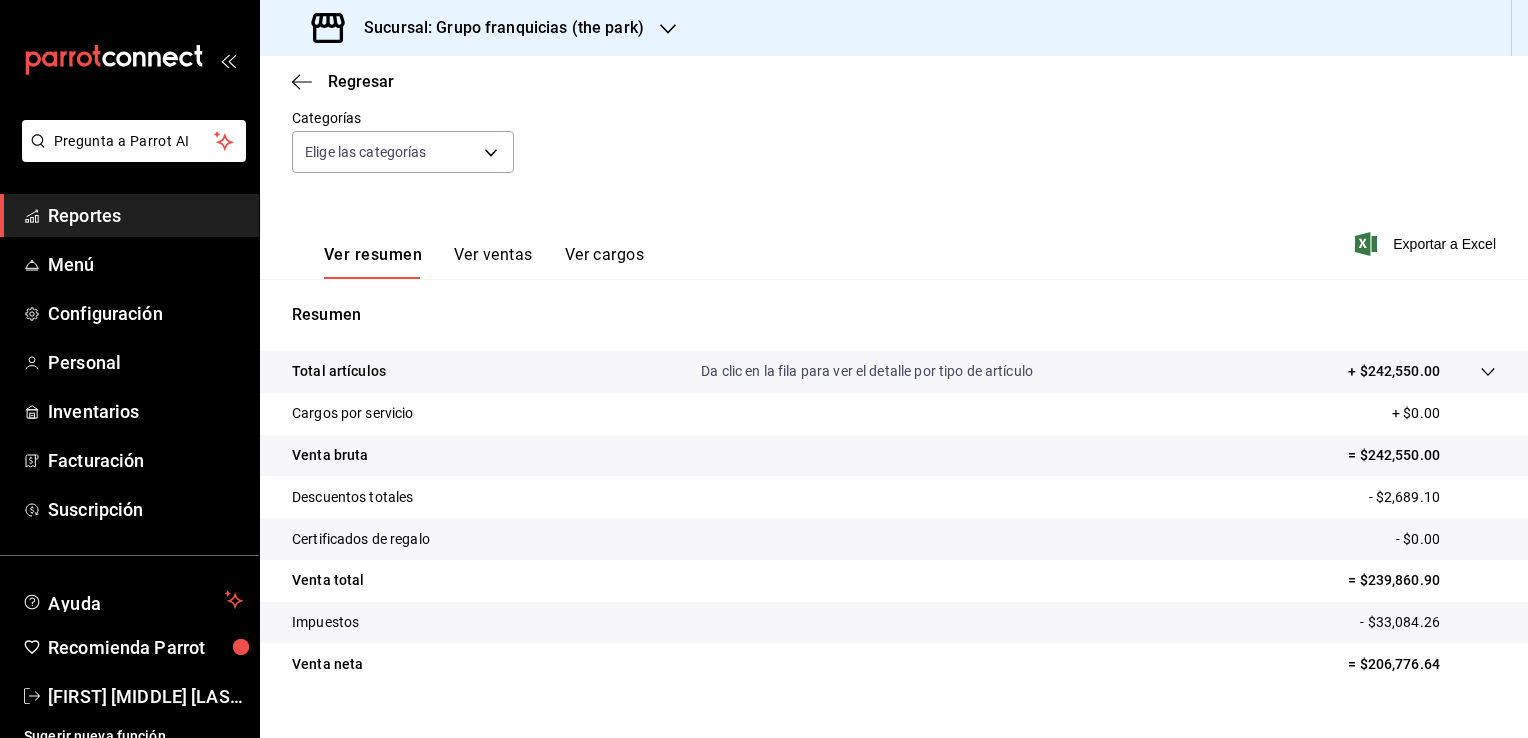 scroll, scrollTop: 220, scrollLeft: 0, axis: vertical 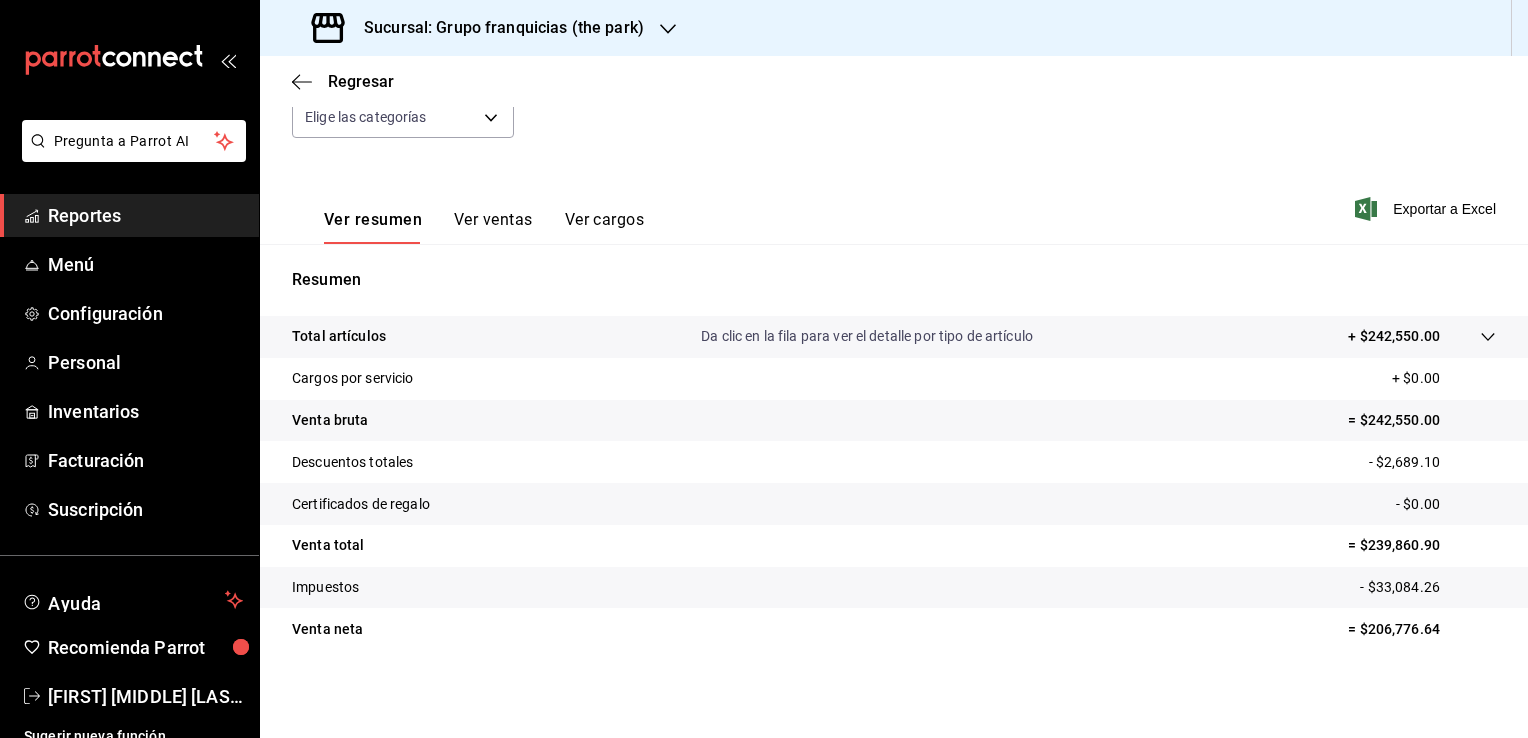 click on "Regresar" at bounding box center (894, 81) 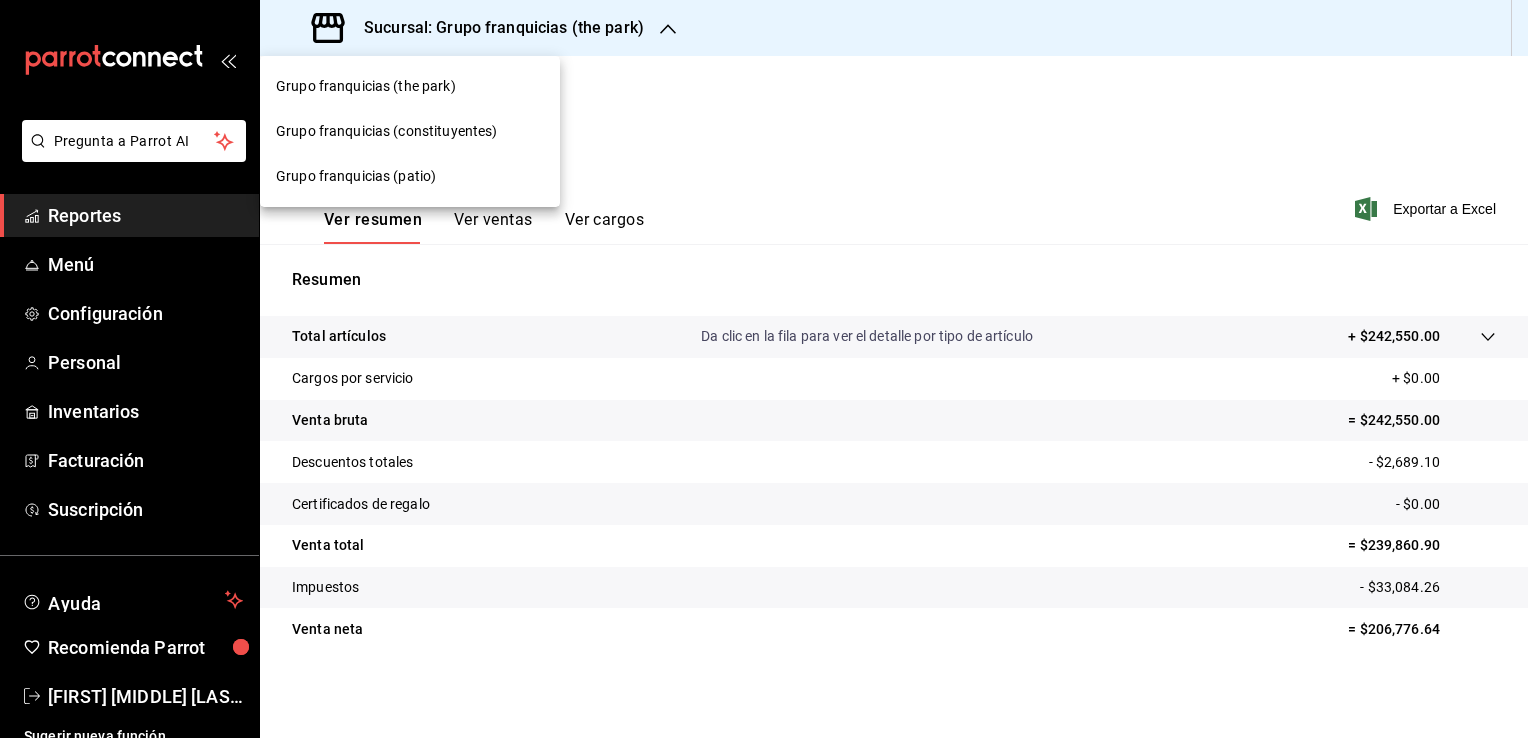 click on "Grupo franquicias (constituyentes)" at bounding box center (386, 131) 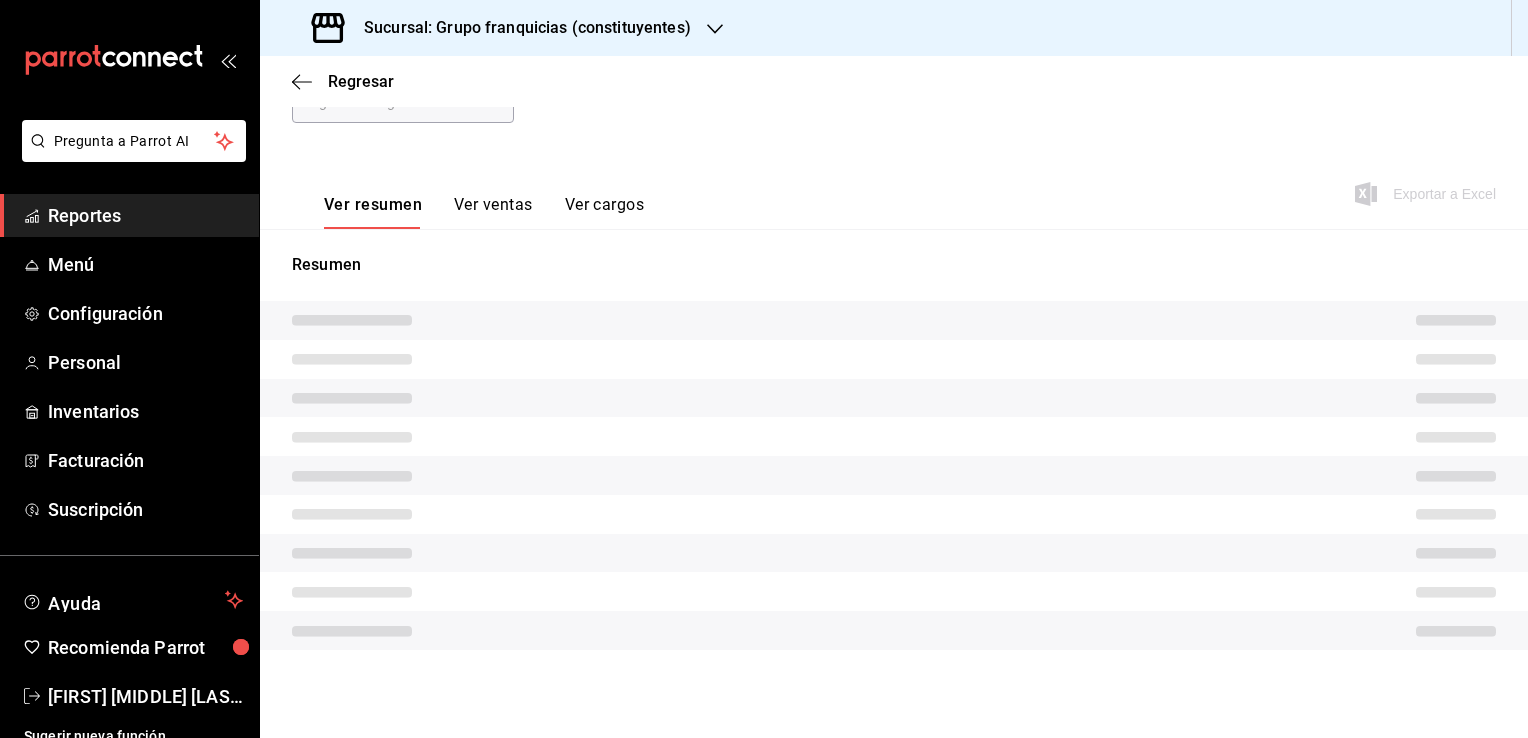 scroll, scrollTop: 220, scrollLeft: 0, axis: vertical 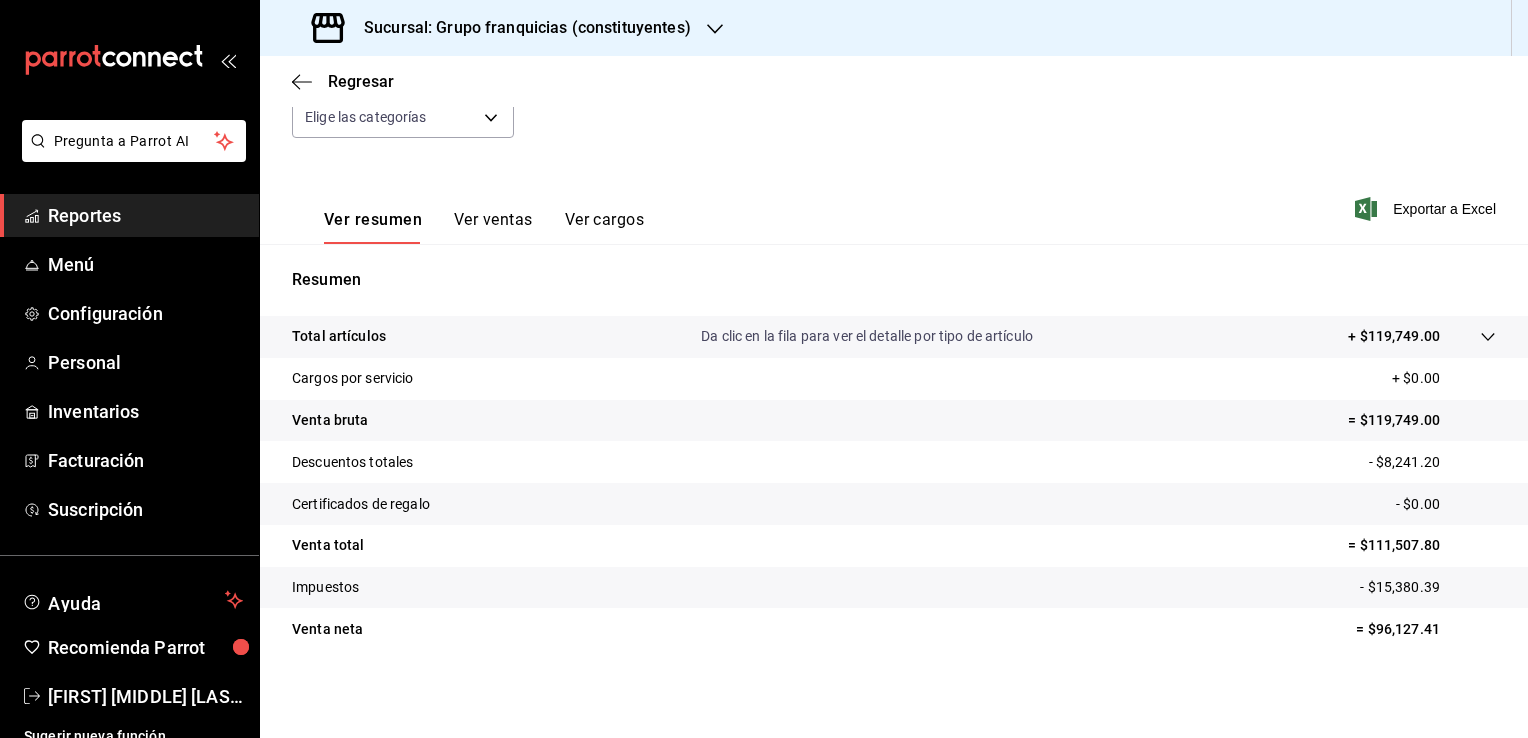 click on "Sucursal: Grupo franquicias (constituyentes)" at bounding box center [519, 28] 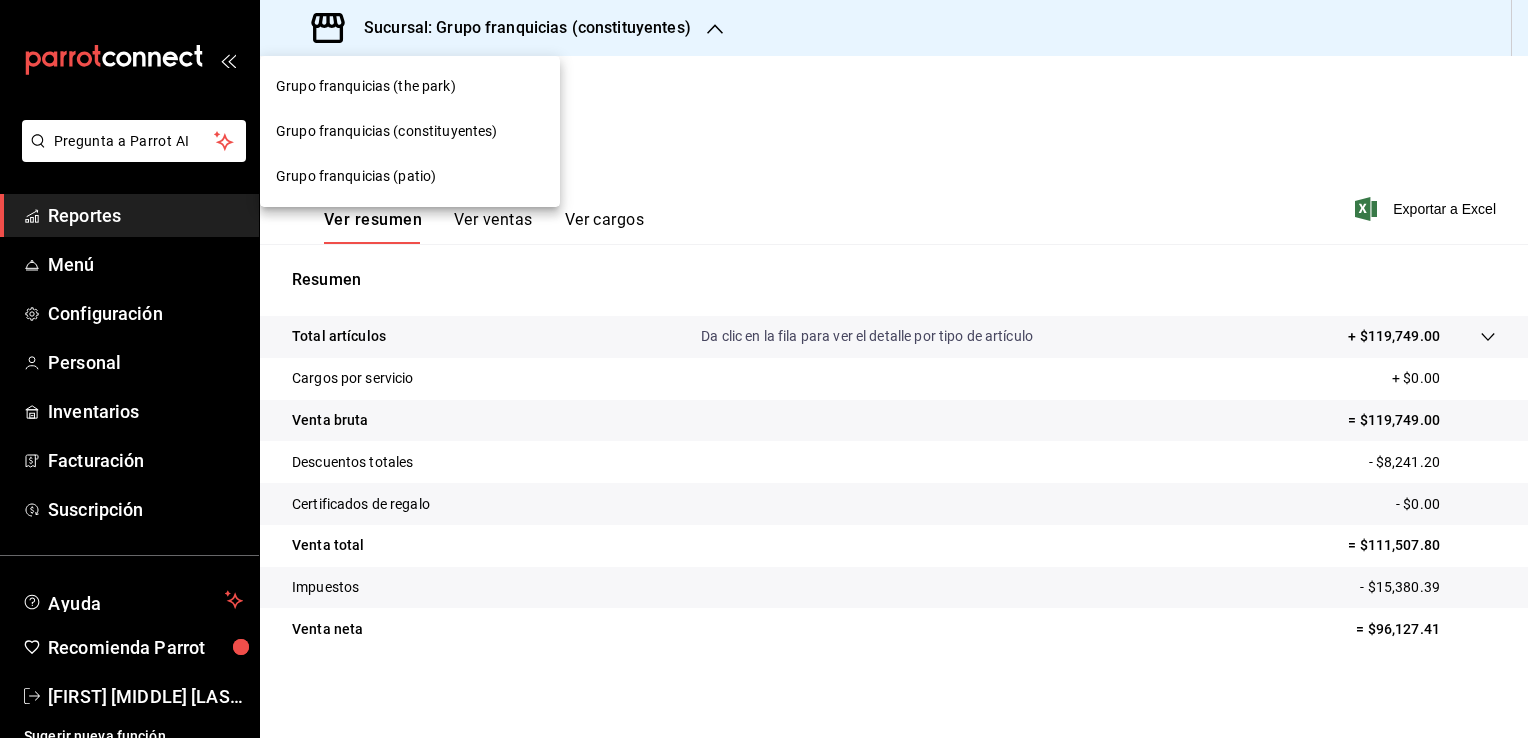 click on "Grupo franquicias (patio)" at bounding box center [356, 176] 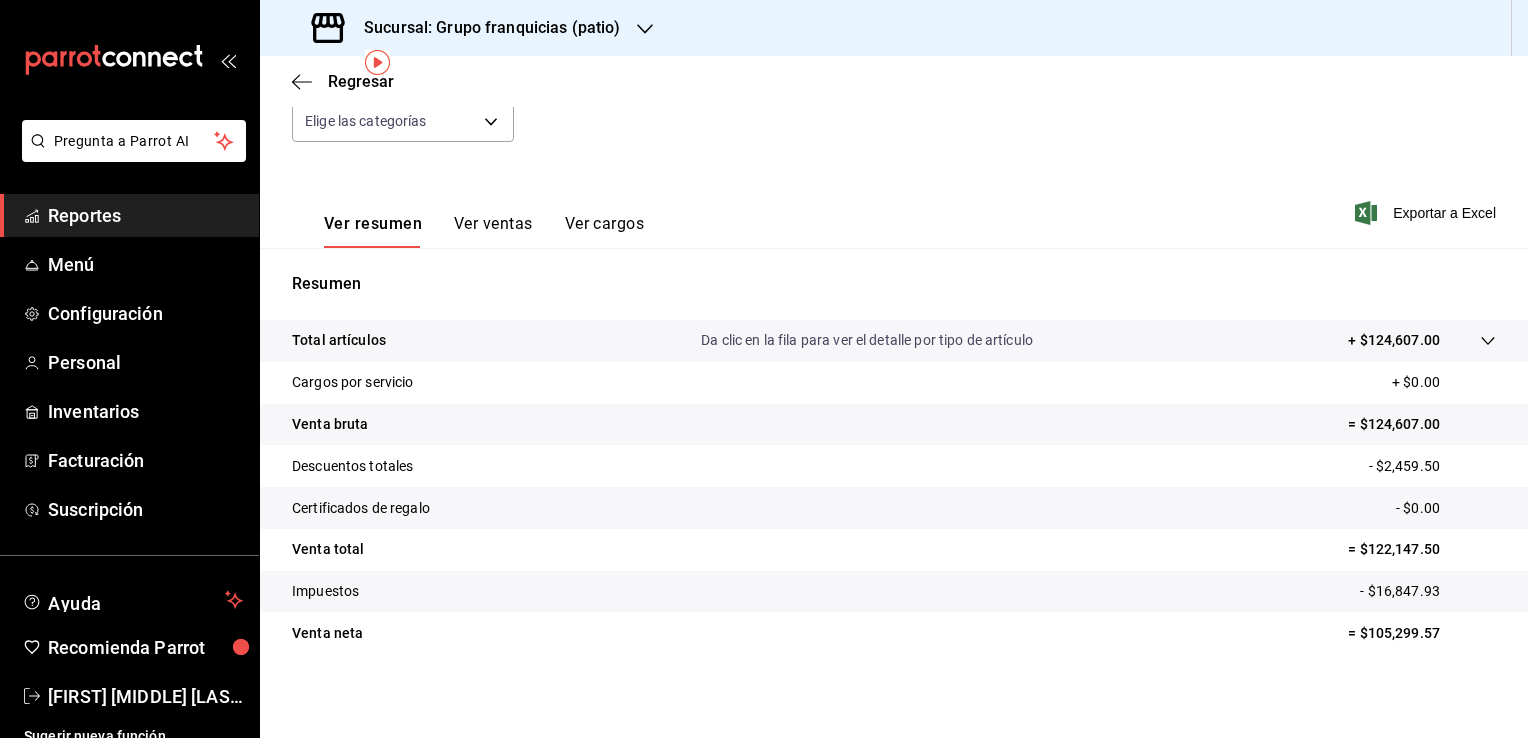 scroll, scrollTop: 220, scrollLeft: 0, axis: vertical 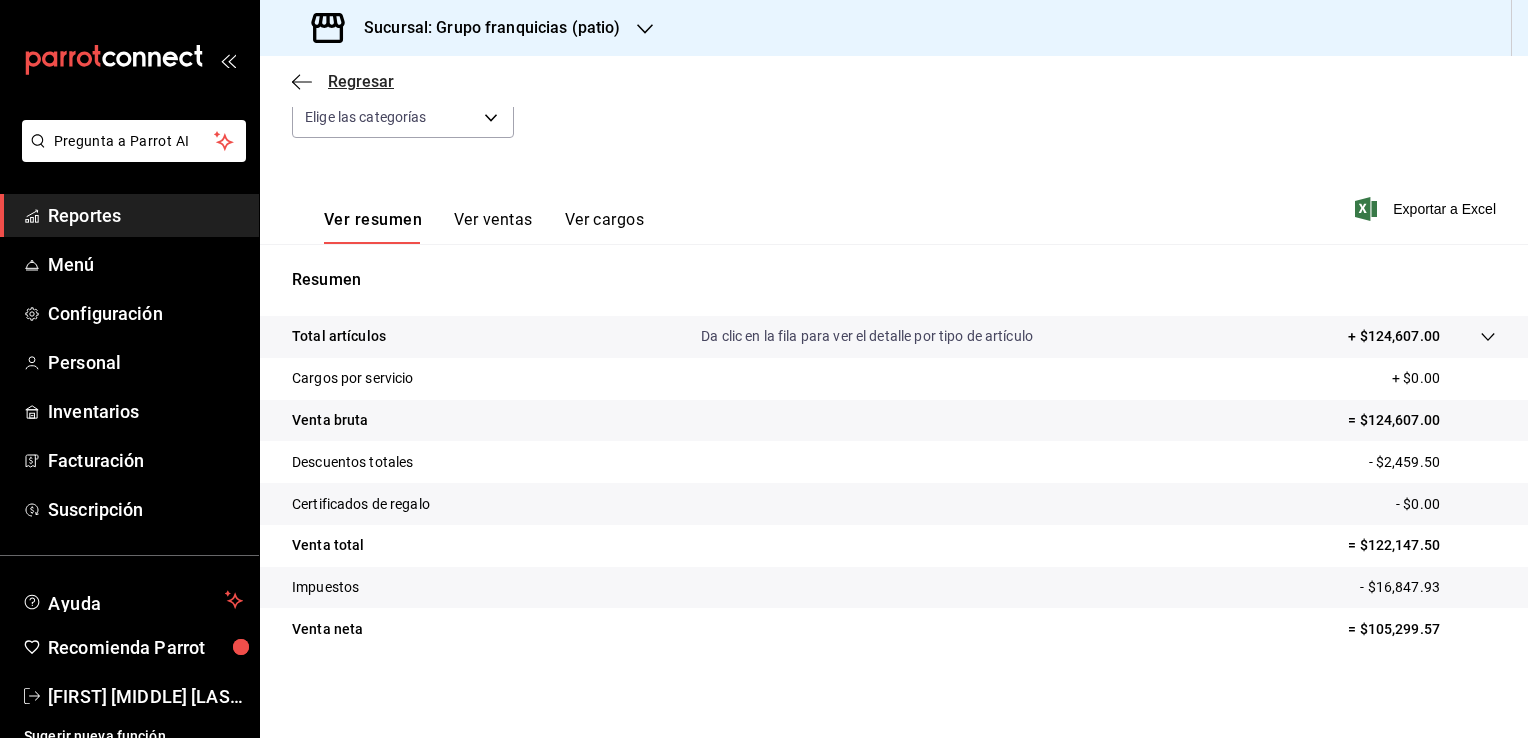 click on "Regresar" at bounding box center (361, 81) 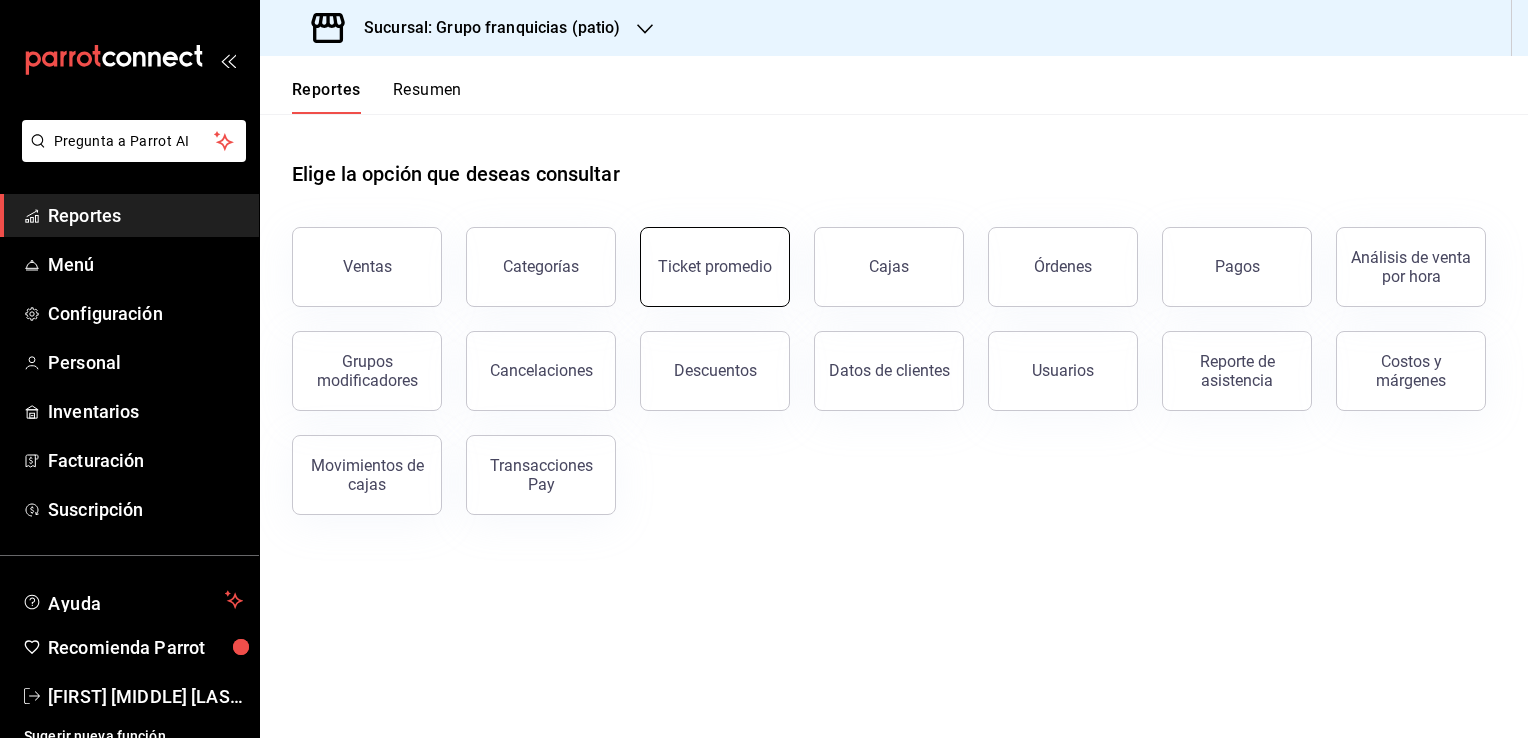 click on "Ticket promedio" at bounding box center [715, 266] 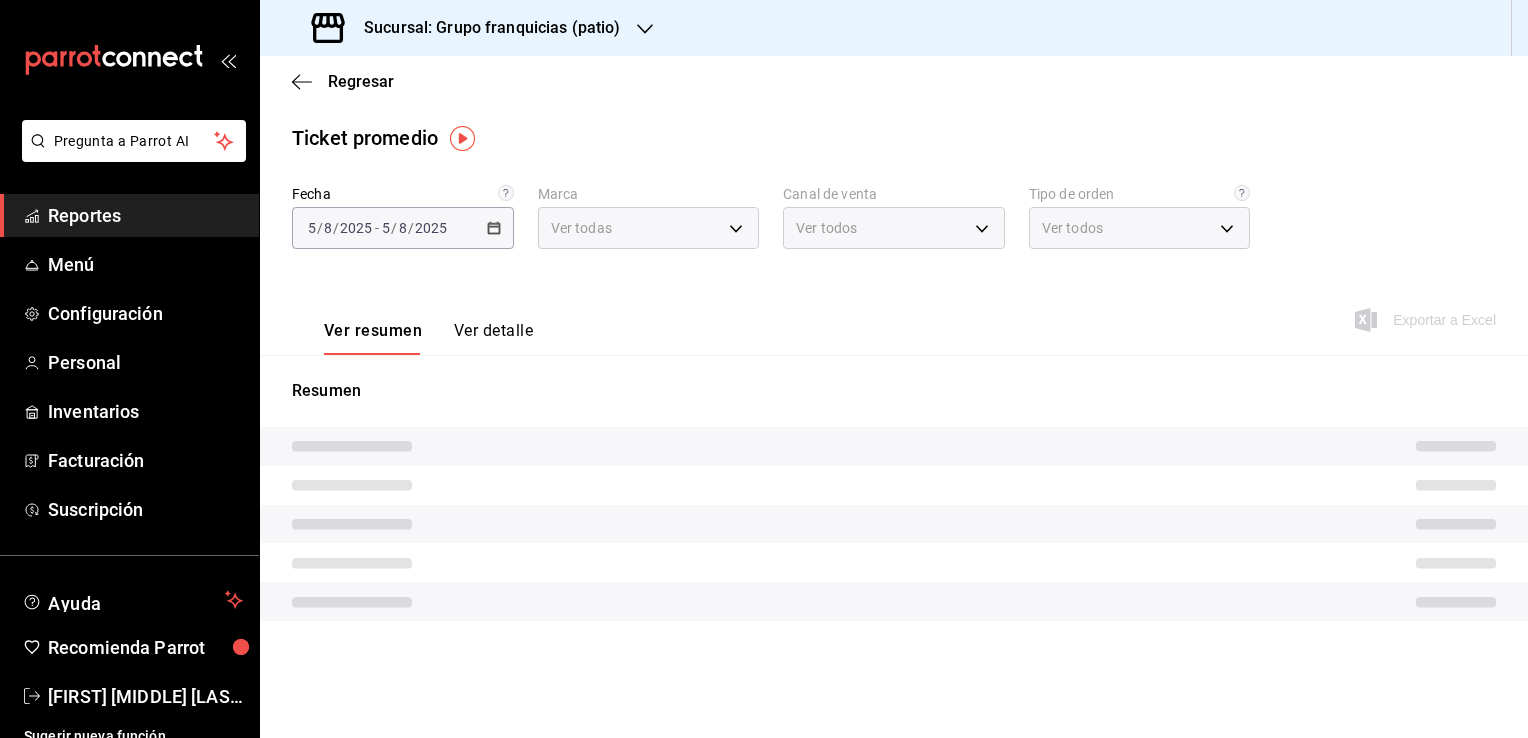 type on "e7eab595-ead1-4094-8dde-5ba67c403731" 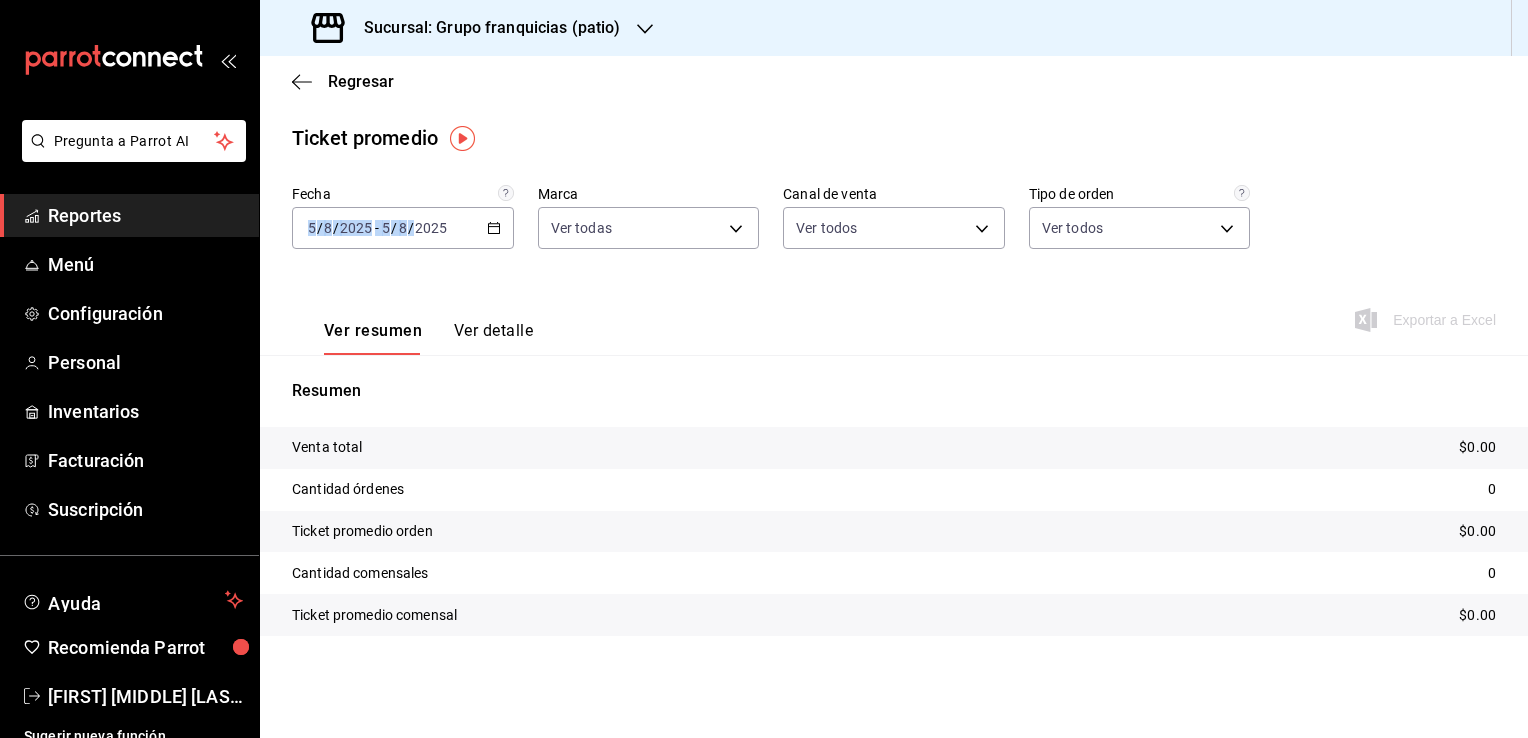 drag, startPoint x: 363, startPoint y: 188, endPoint x: 358, endPoint y: 281, distance: 93.13431 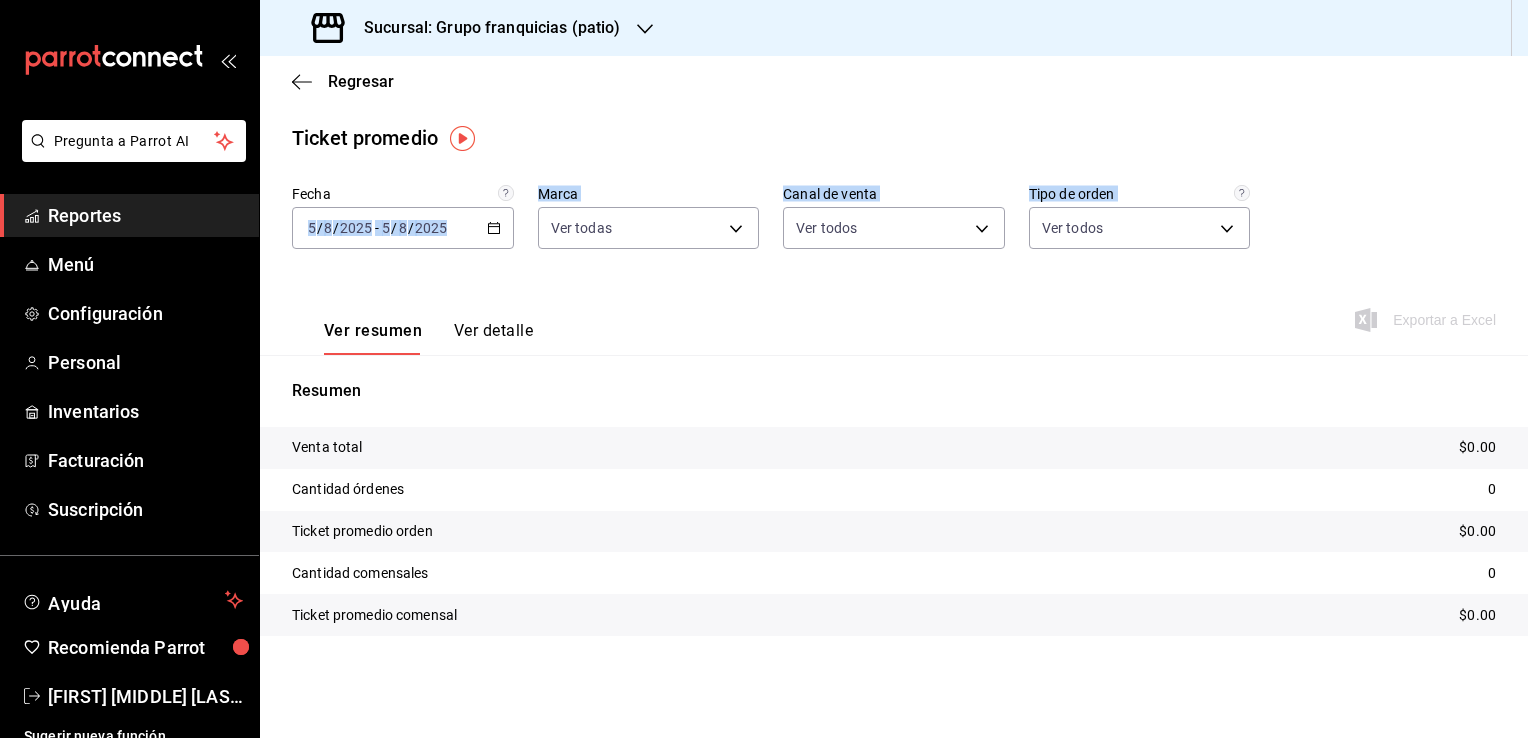 drag, startPoint x: 358, startPoint y: 281, endPoint x: 632, endPoint y: 298, distance: 274.52686 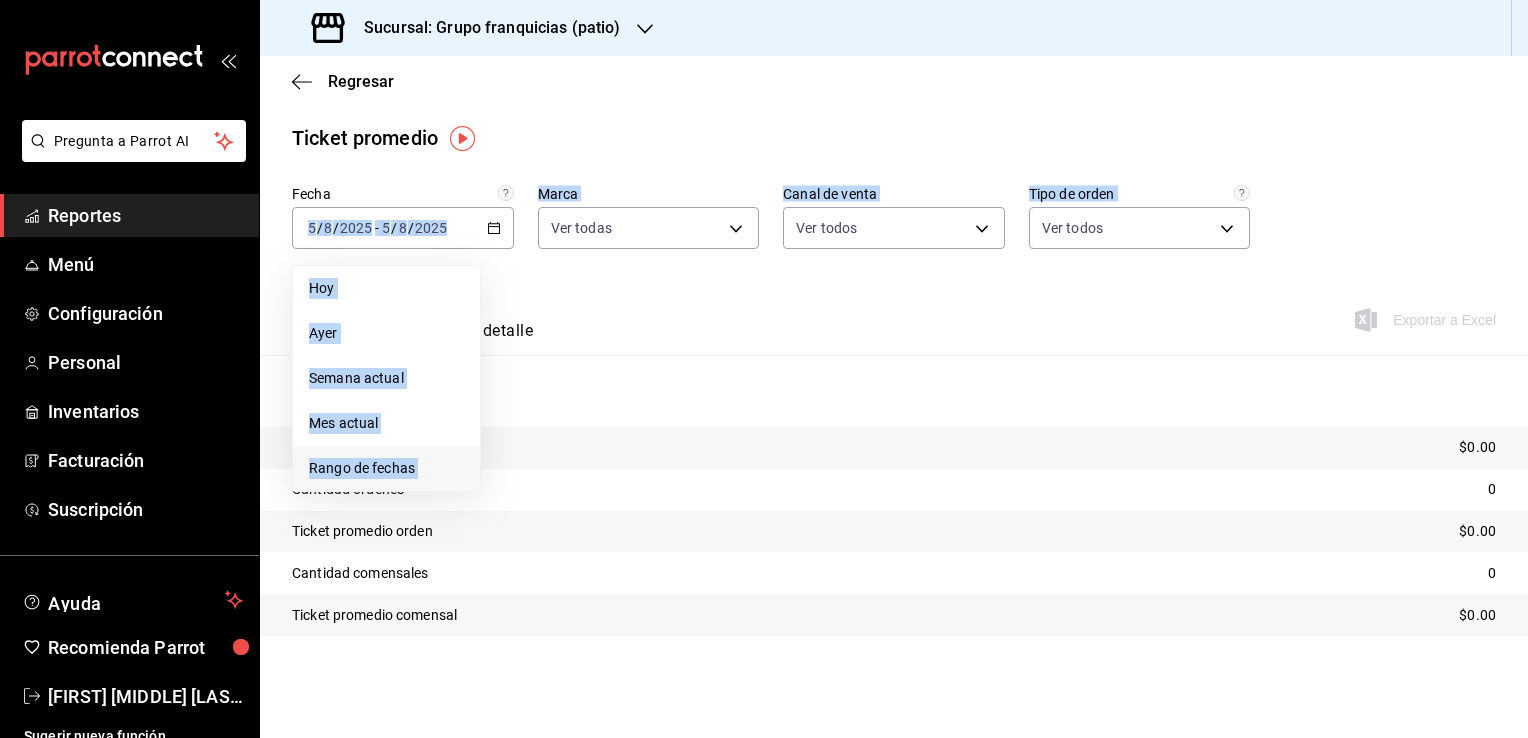 click on "Rango de fechas" at bounding box center (386, 468) 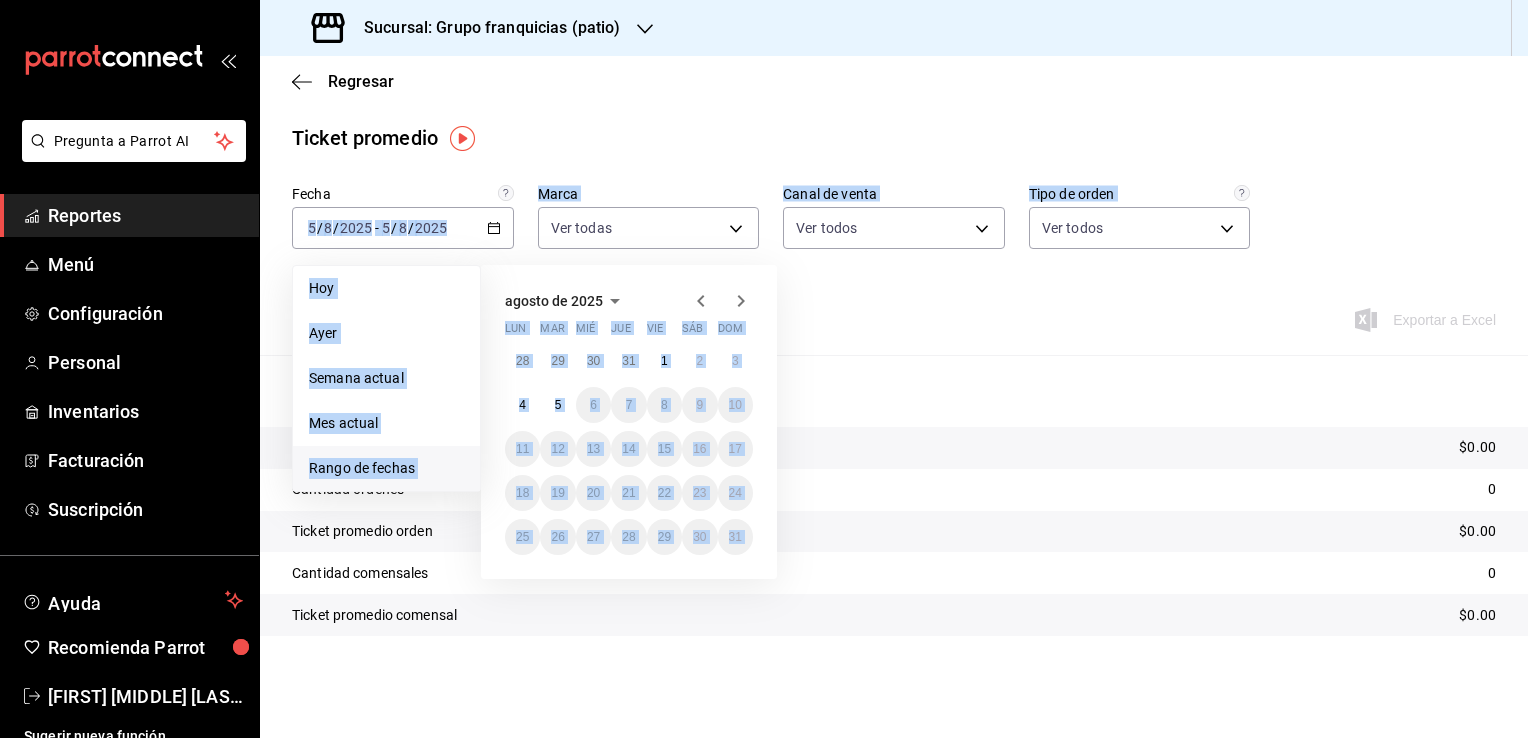 click on "Rango de fechas" at bounding box center (386, 468) 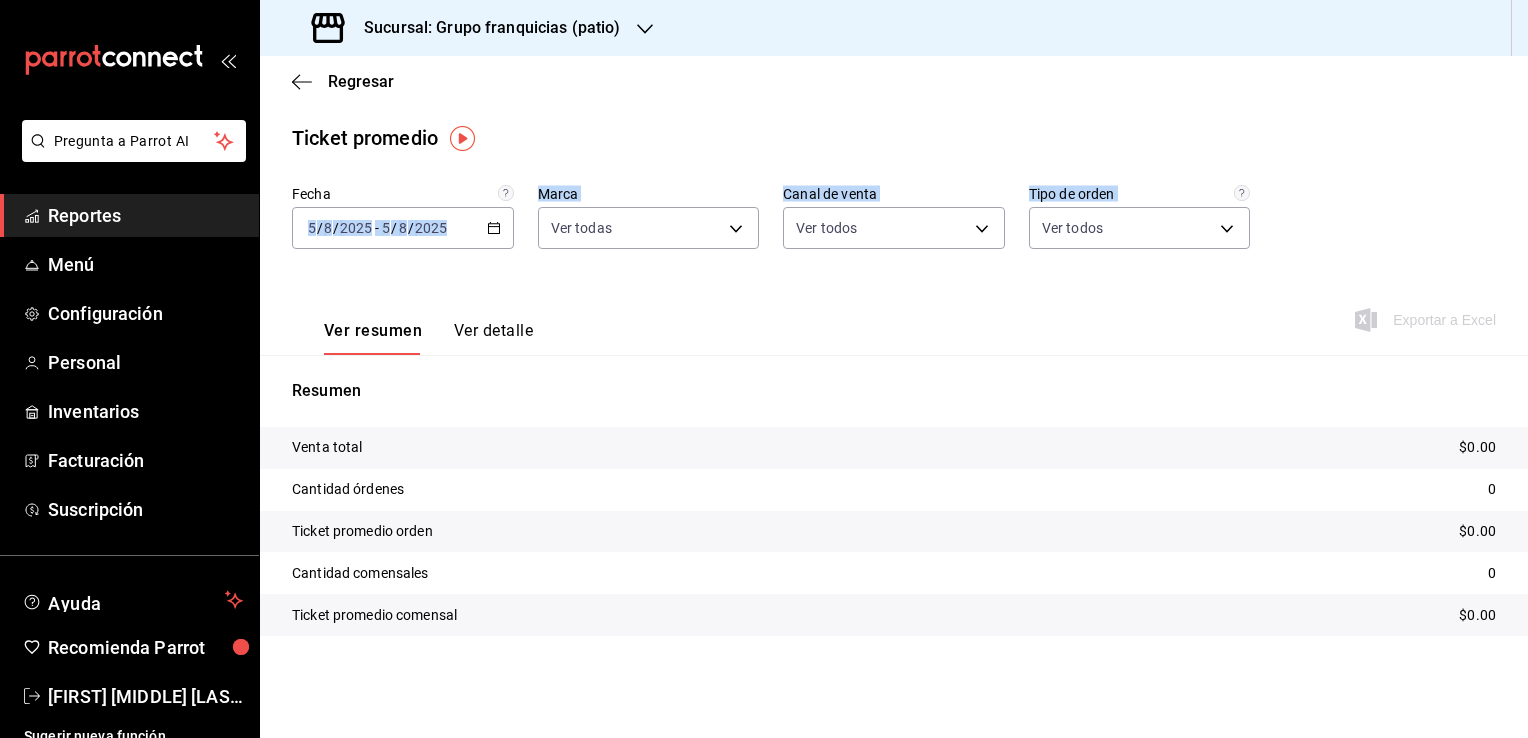 click on "Fecha 2025-08-05 5 / 8 / 2025 - 2025-08-05 5 / 8 / 2025 Marca Ver todas e7eab595-ead1-4094-8dde-5ba67c403731 Canal de venta Ver todos PARROT,UBER_EATS,RAPPI,DIDI_FOOD,ONLINE   Tipo de orden Ver todos 41df339c-e455-42aa-9c55-d42ac6b7c4b5,352a32ea-f75b-4529-8f6e-0abbd459ef2a,3813f5c1-1763-4f80-9711-e105e5599cac,EXTERNAL,f54bc772-0e8d-4967-811a-44c7fa1cb6ca,fa7fea49-05e8-43bf-9c88-21cff09b9753" at bounding box center [894, 229] 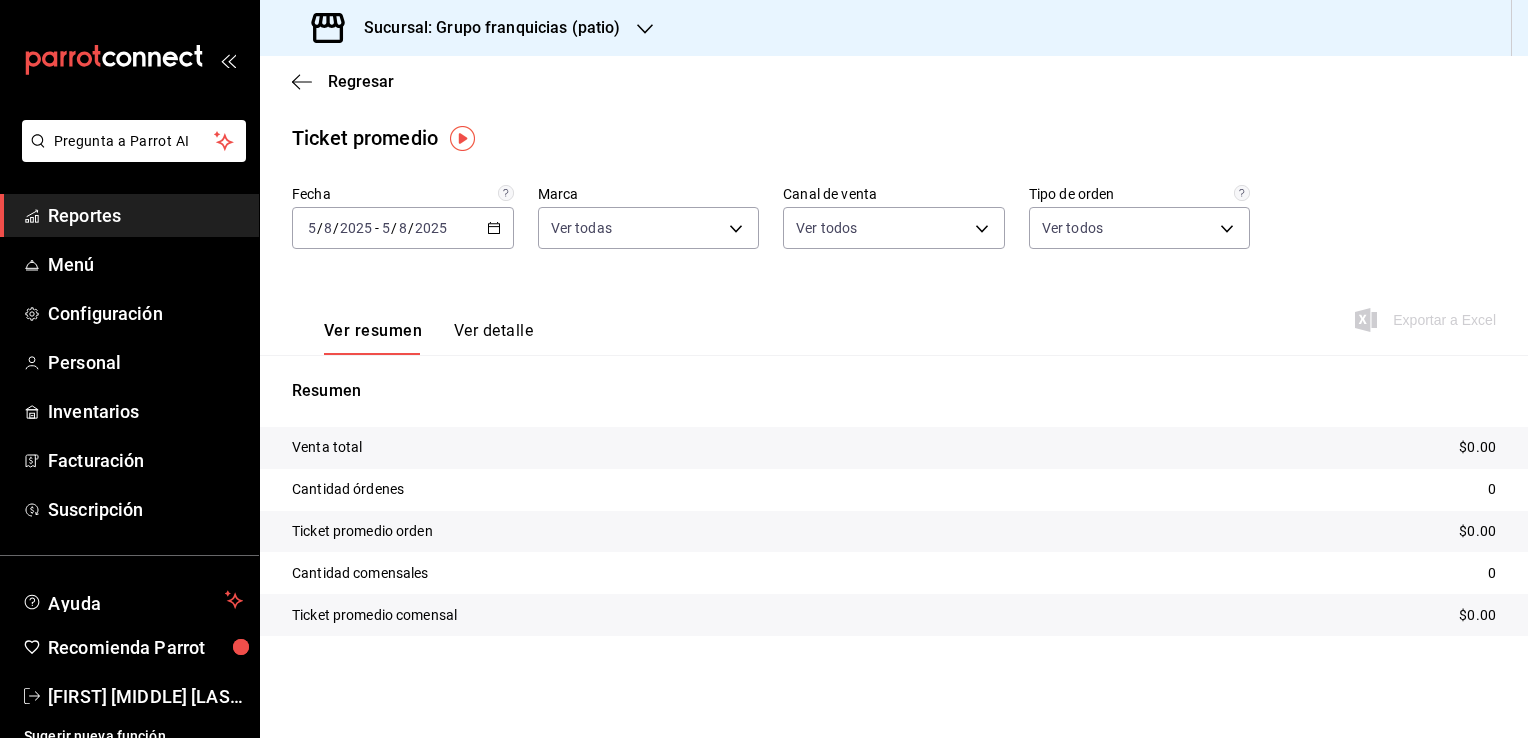 click on "Ticket promedio" at bounding box center [894, 138] 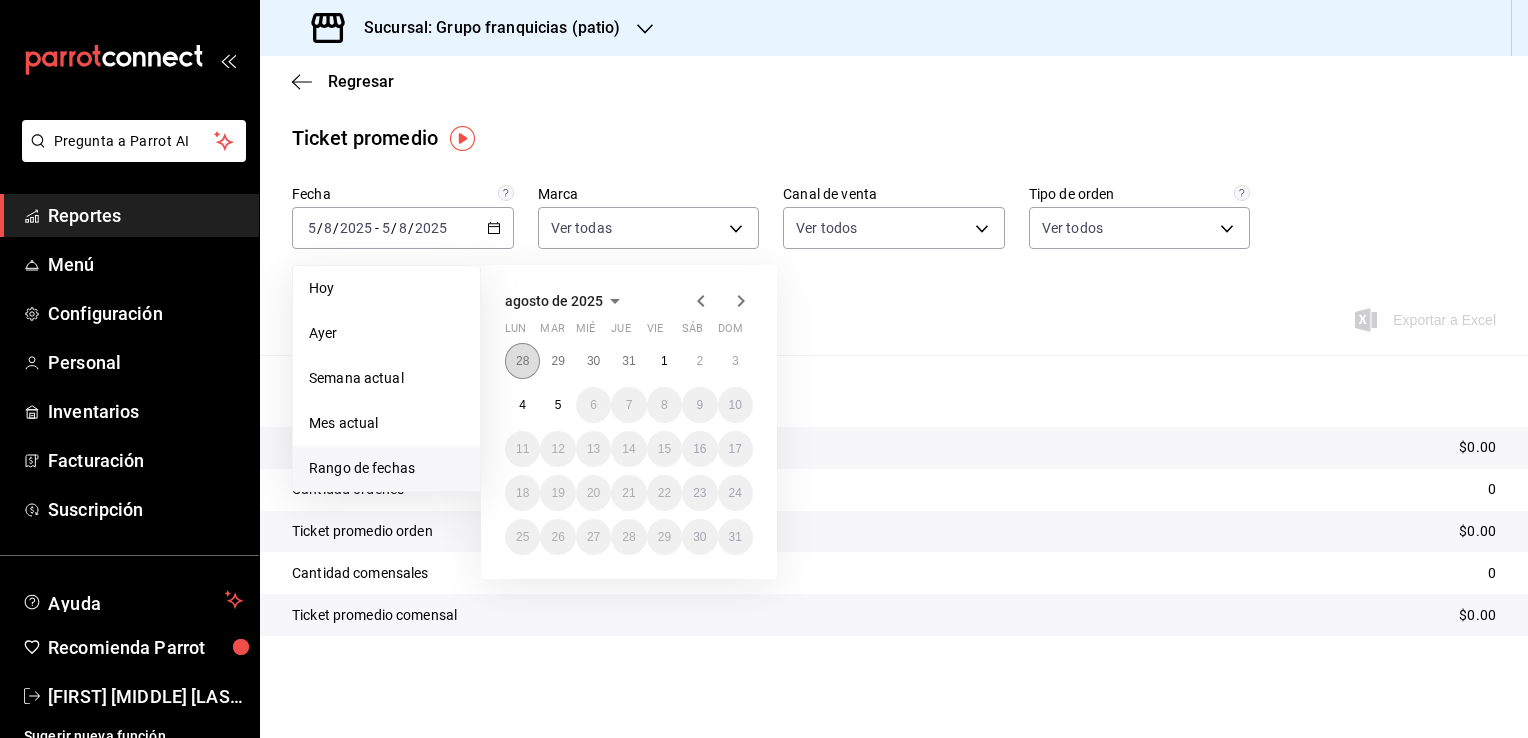 click on "28" at bounding box center (522, 361) 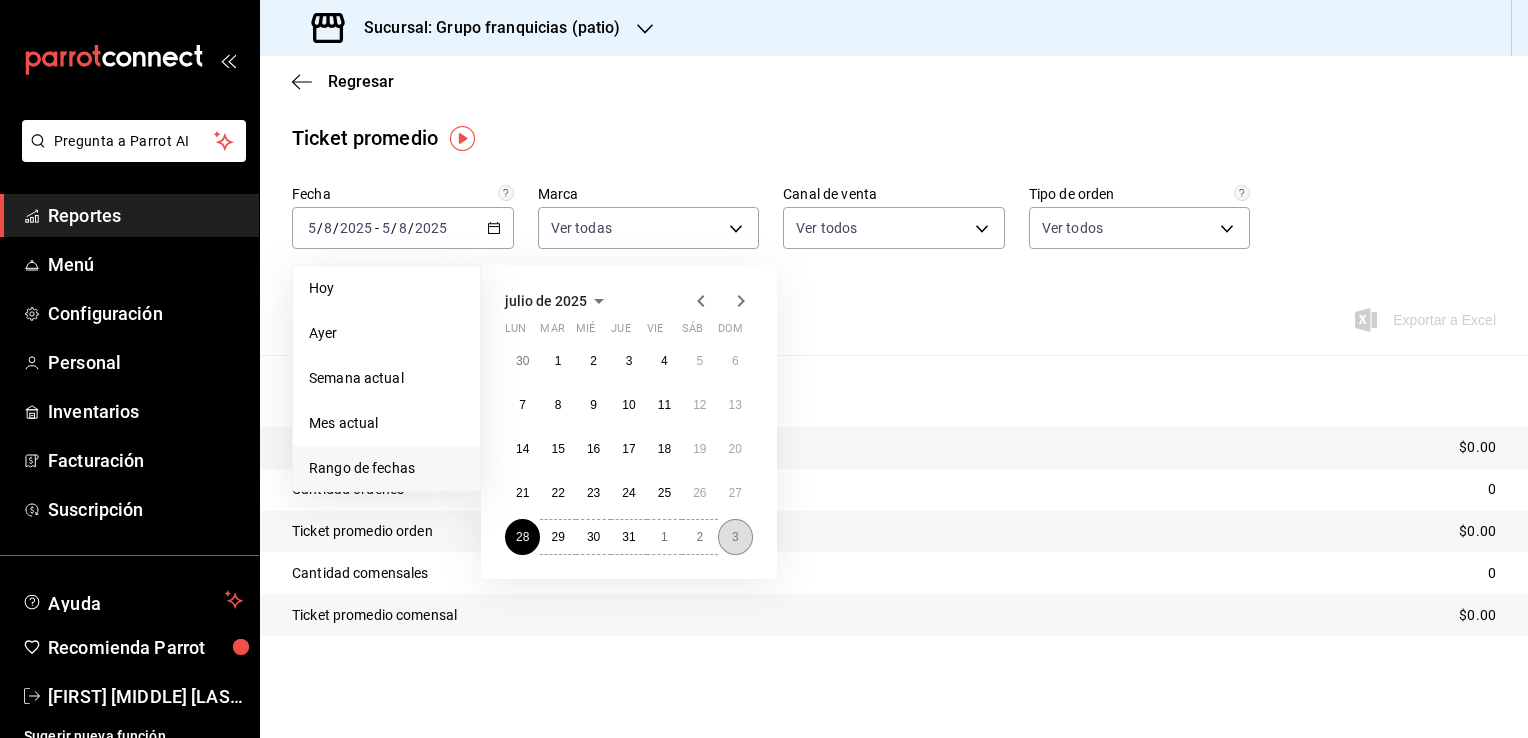 click on "3" at bounding box center [735, 537] 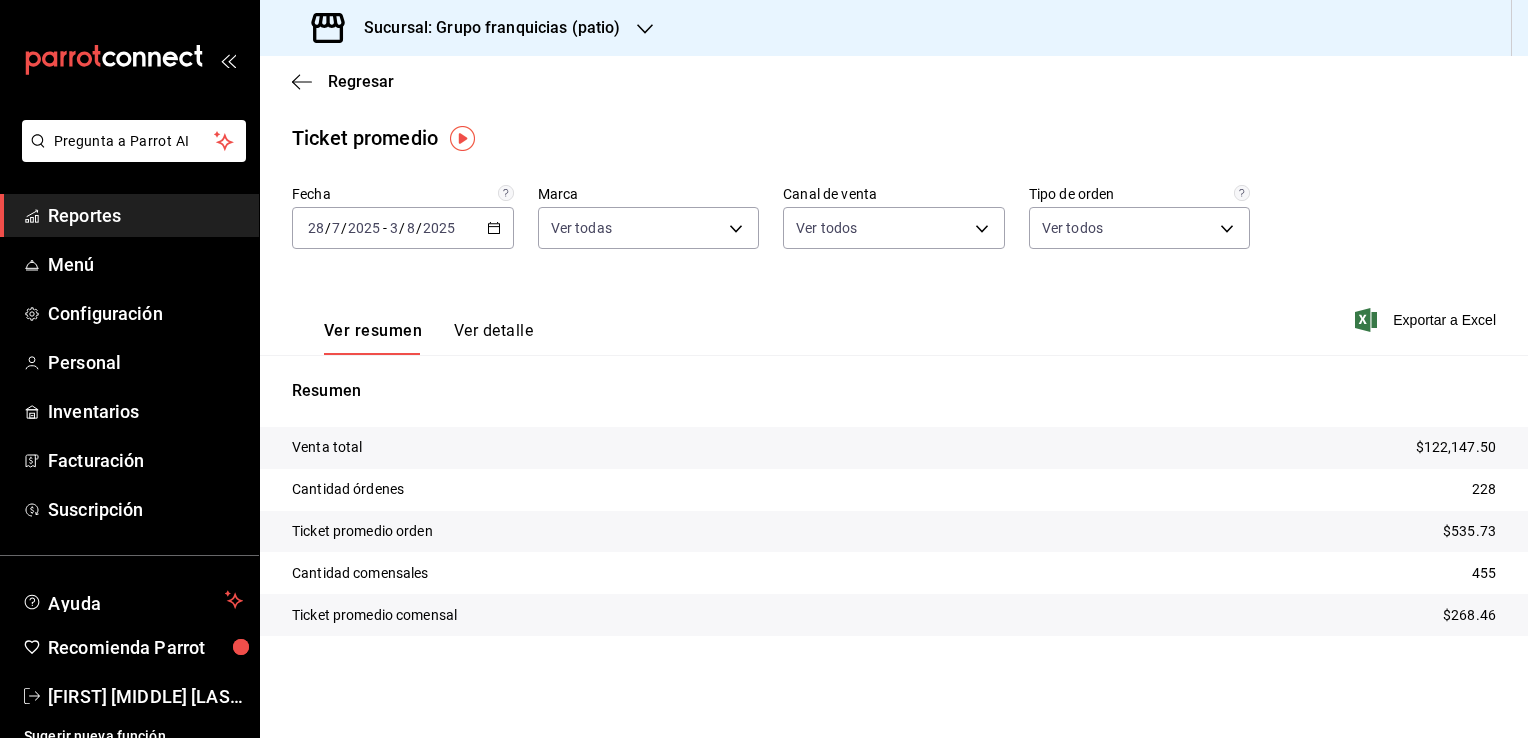 click on "Sucursal: Grupo franquicias (patio)" at bounding box center [484, 28] 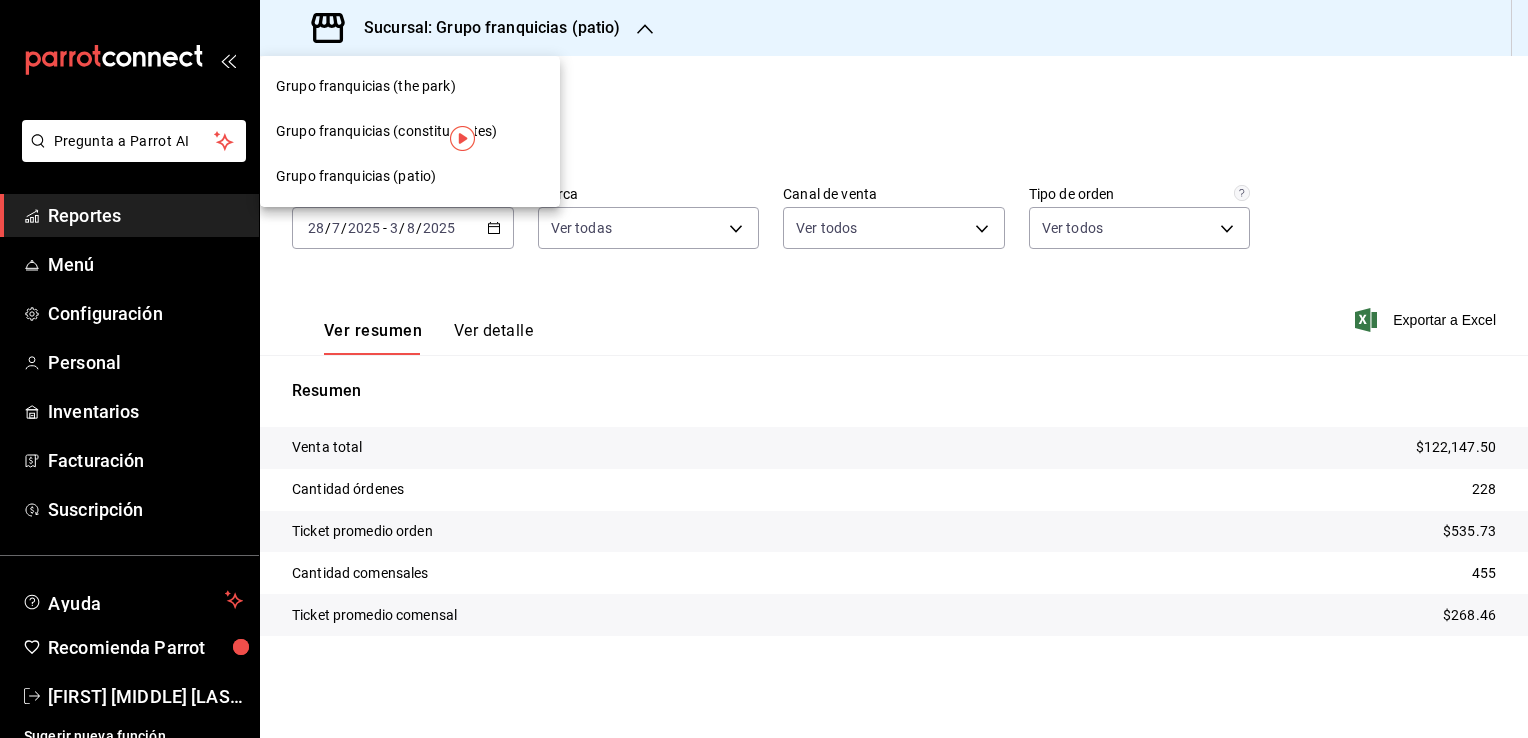 click on "Grupo franquicias (constituyentes)" at bounding box center (386, 131) 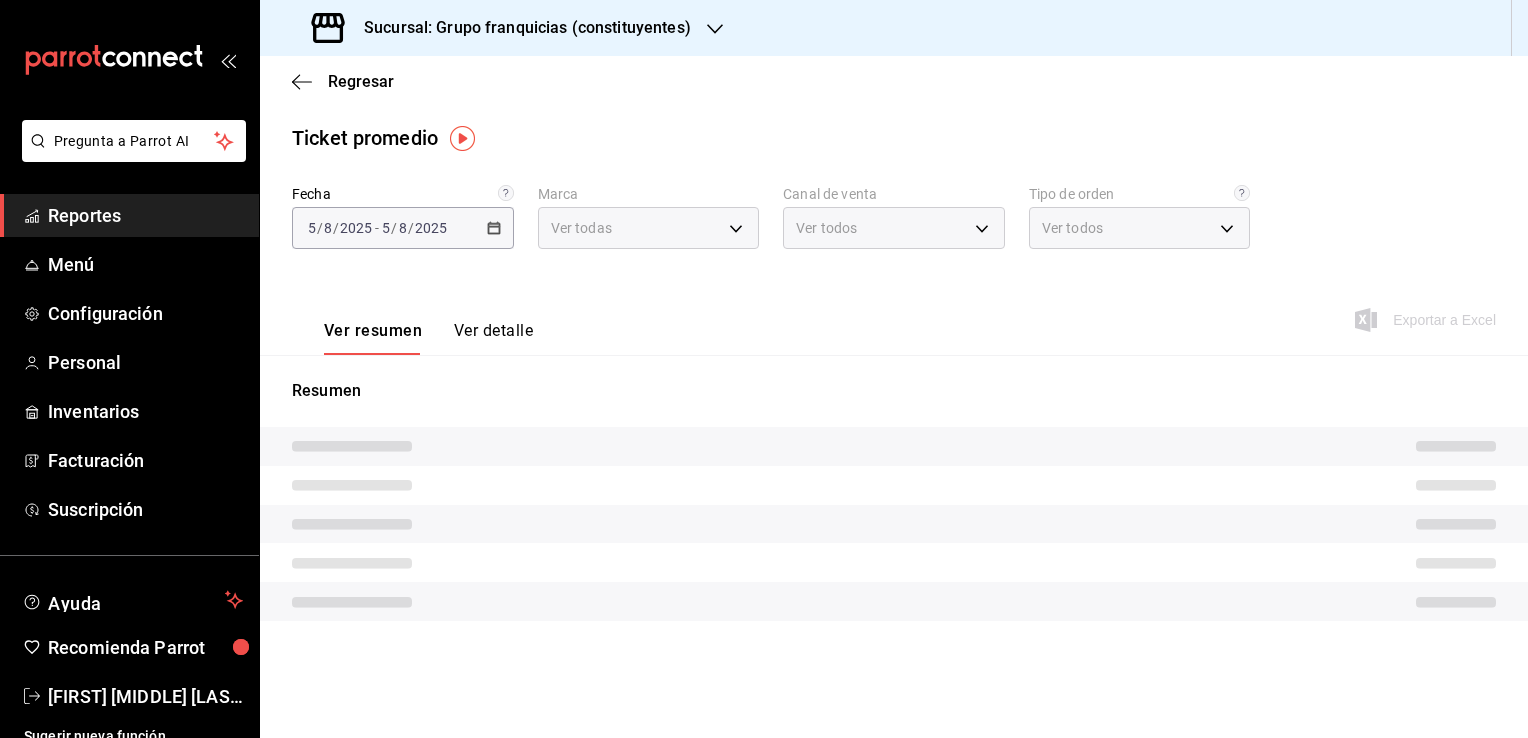 type on "4031477e-e053-4d93-b9af-a5eea3e67119" 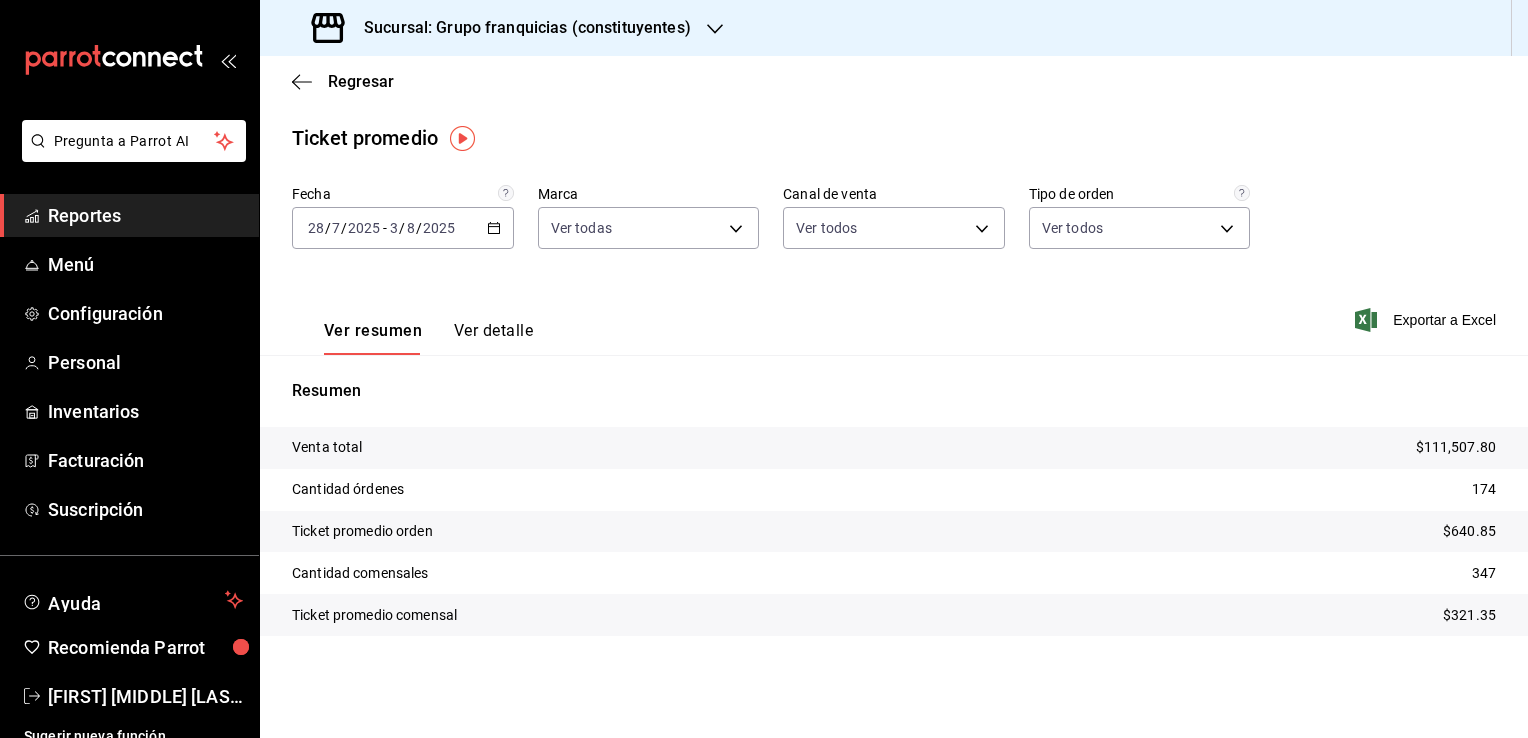 click on "Sucursal: Grupo franquicias (constituyentes)" at bounding box center [519, 28] 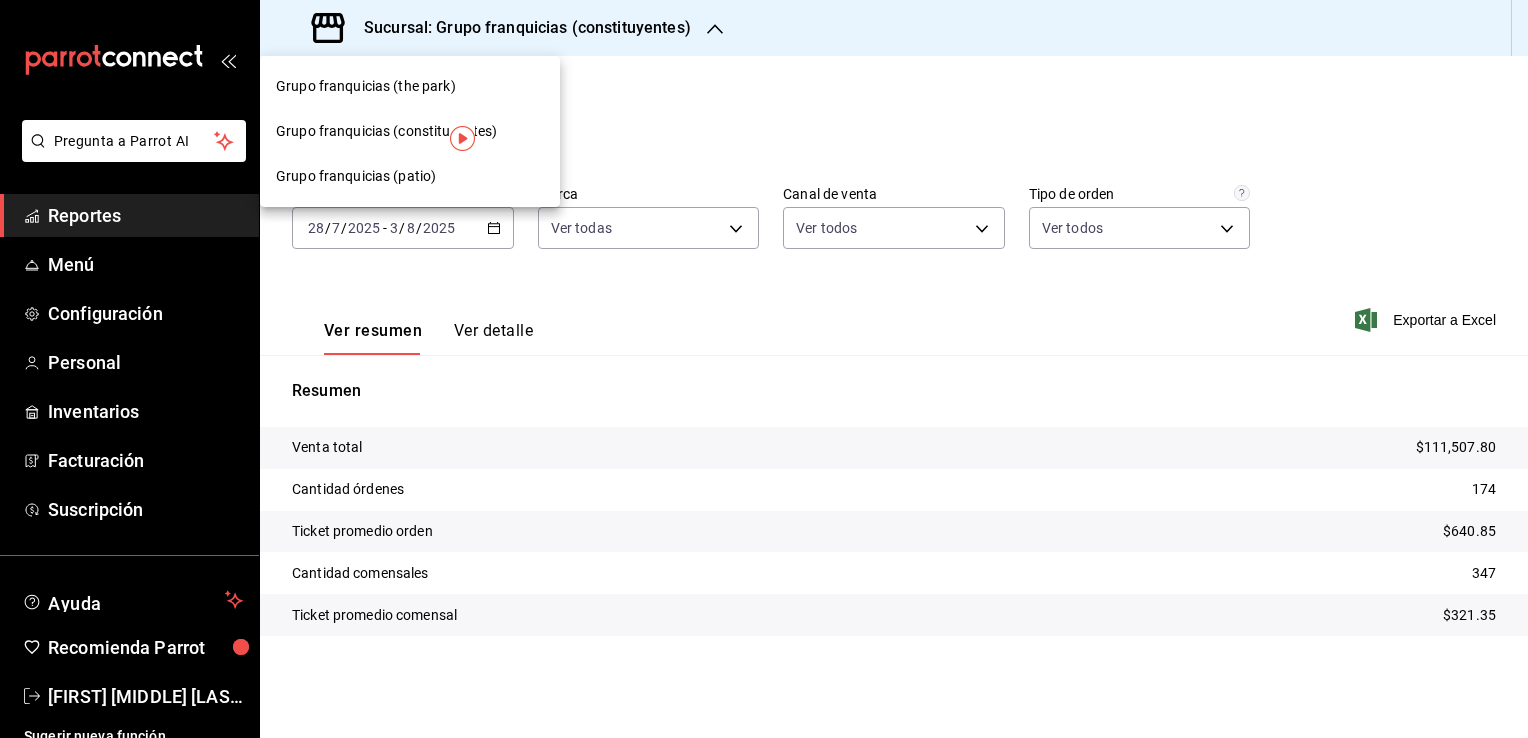 click on "Grupo franquicias (the park)" at bounding box center [410, 86] 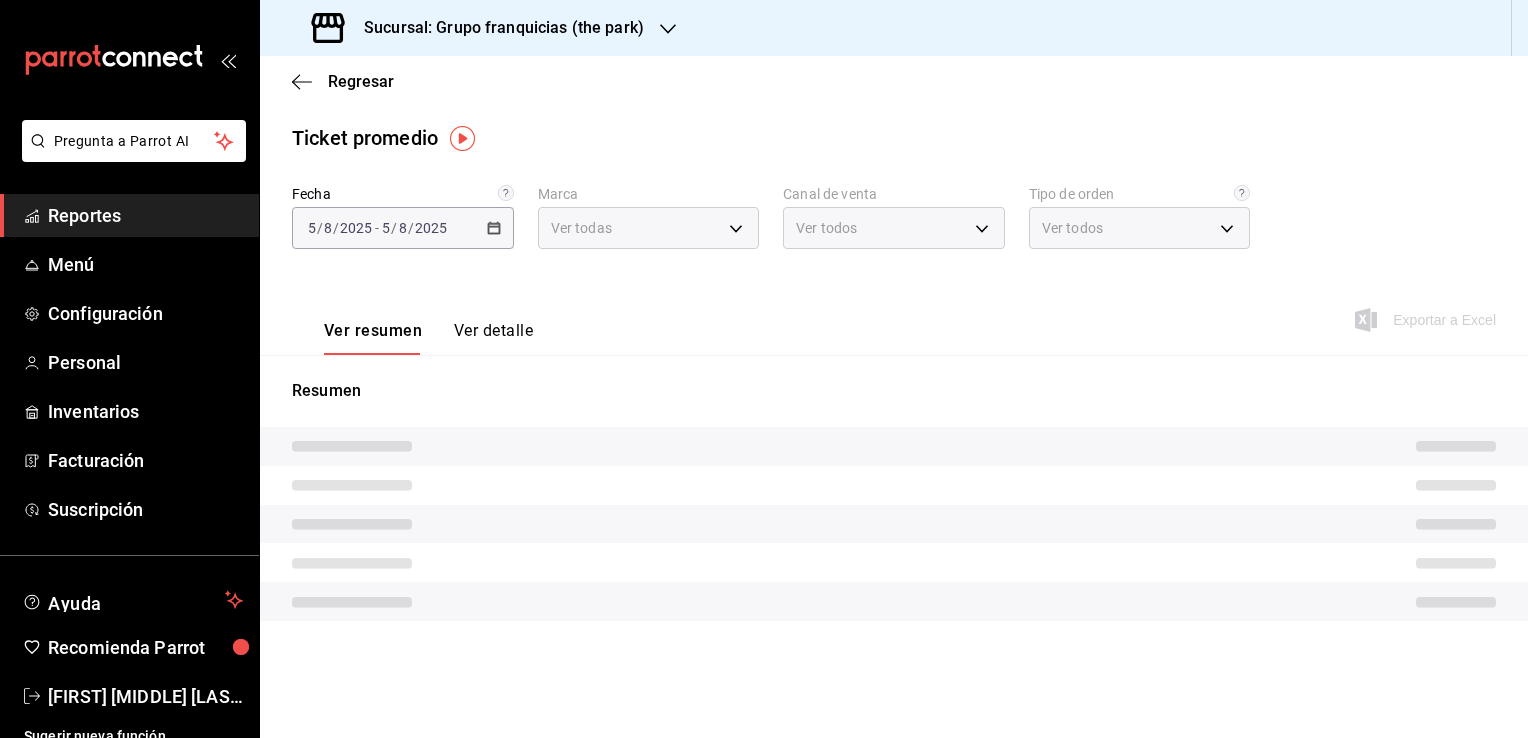 type on "51b0612d-0bc9-4dd2-8441-39dfe55025e1" 